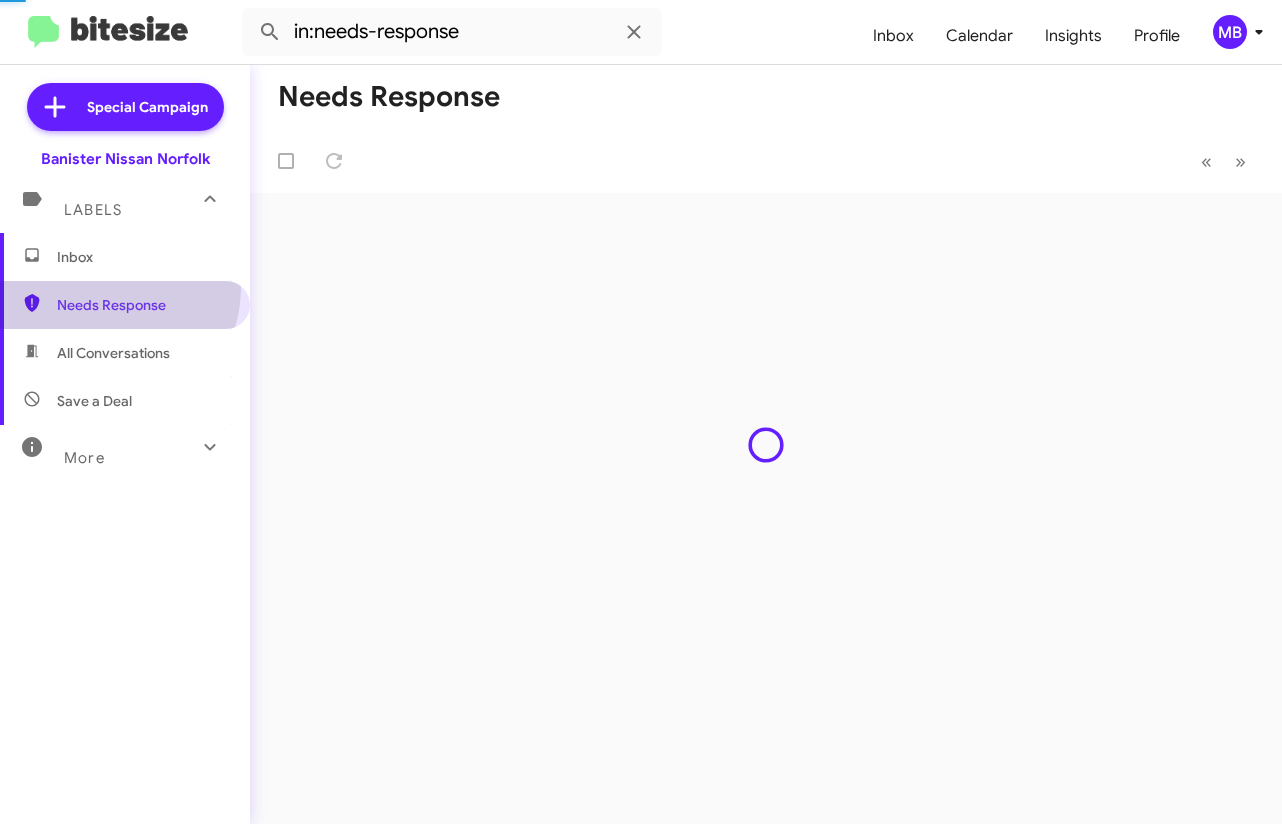 scroll, scrollTop: 0, scrollLeft: 0, axis: both 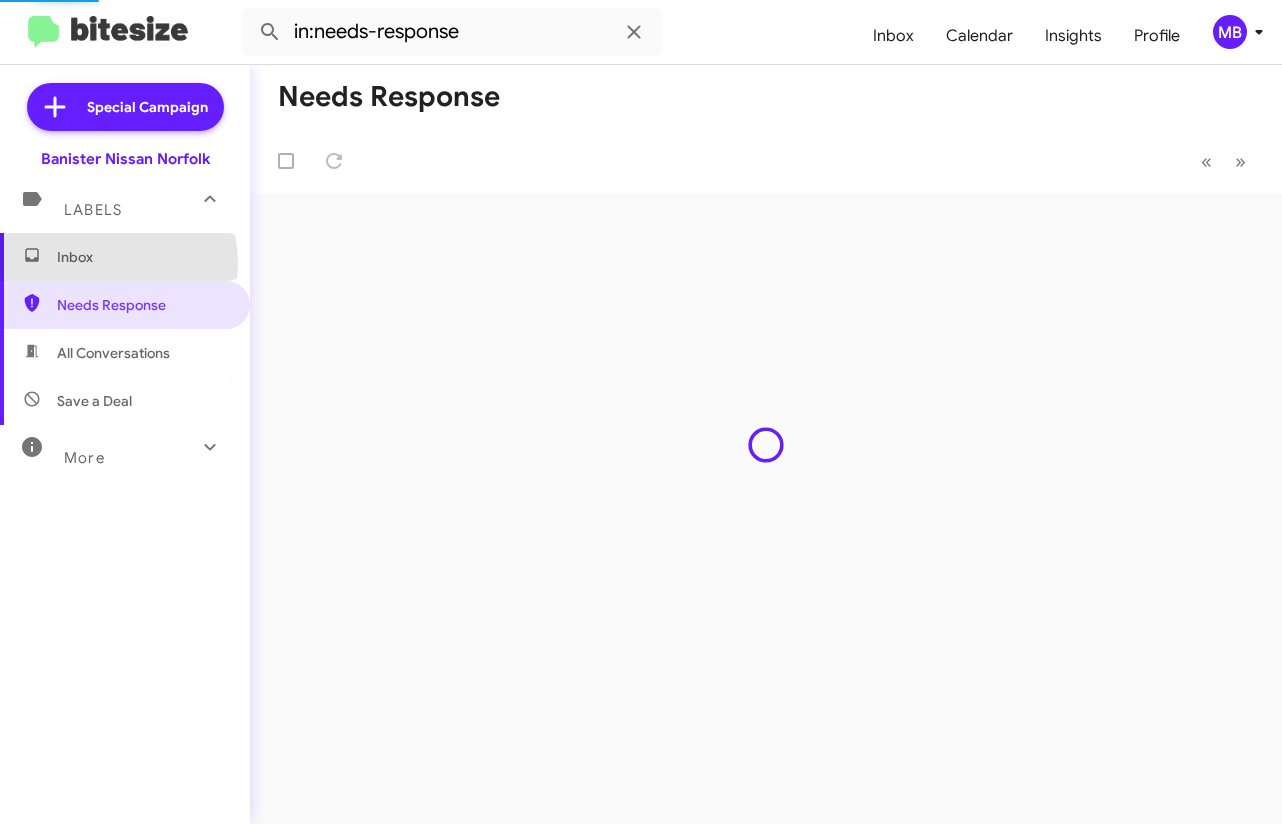 click on "Inbox" at bounding box center [142, 257] 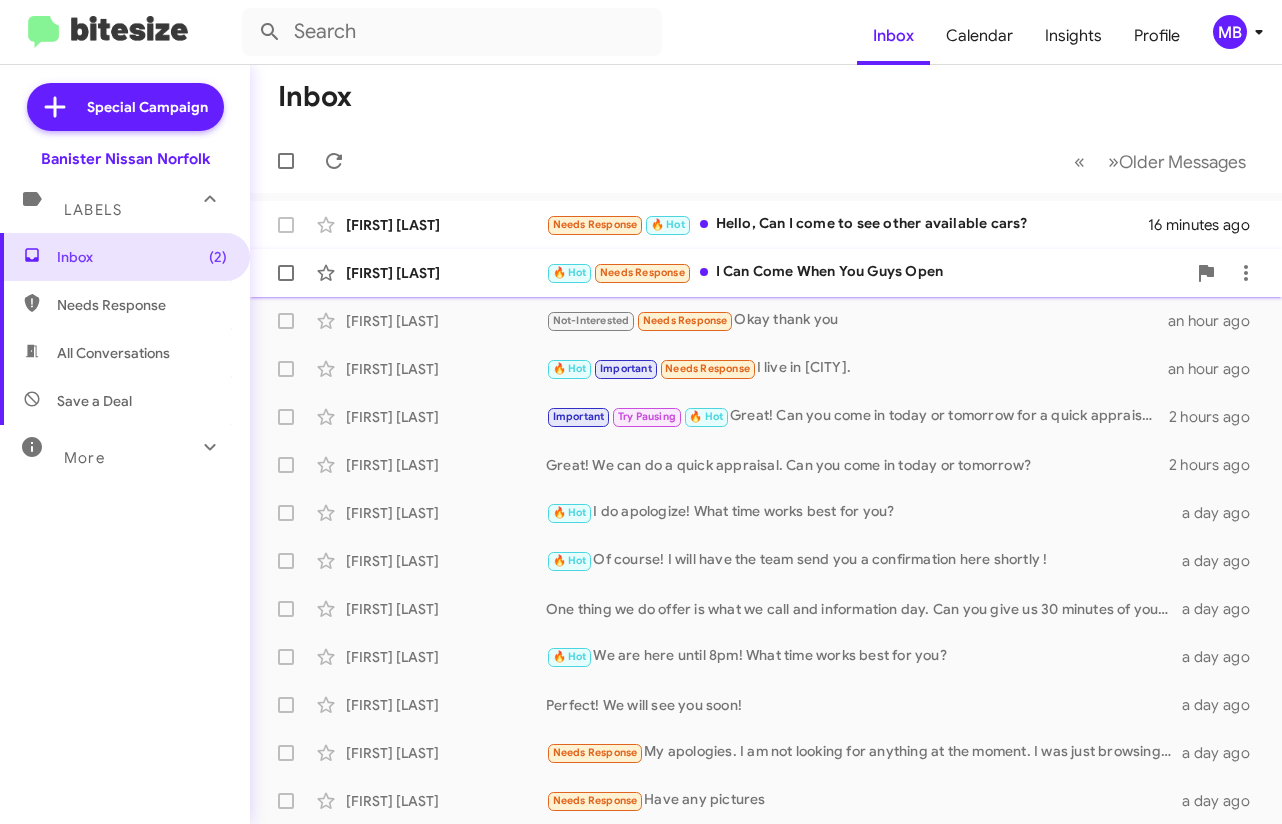 click on "🔥 Hot   Needs Response   I Can Come When You Guys Open" at bounding box center (847, 224) 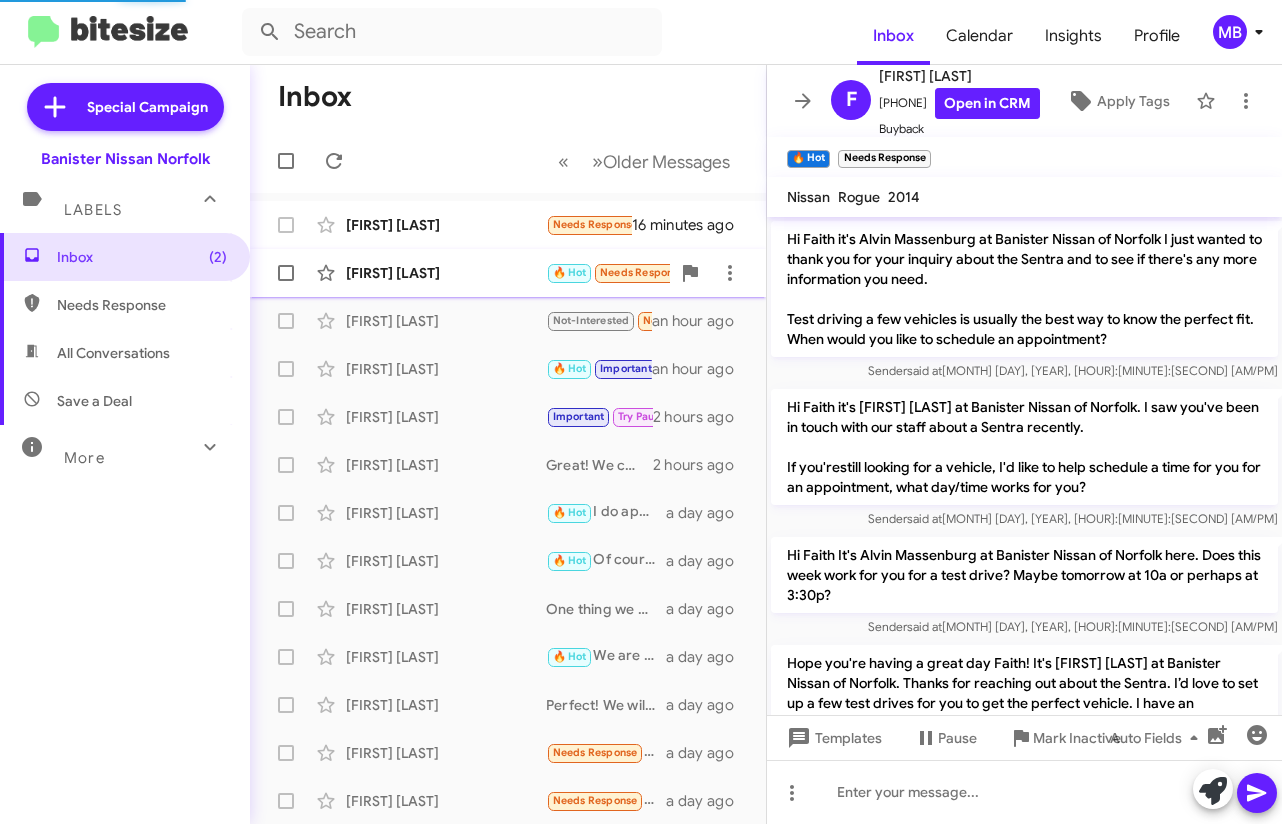 scroll, scrollTop: 2241, scrollLeft: 0, axis: vertical 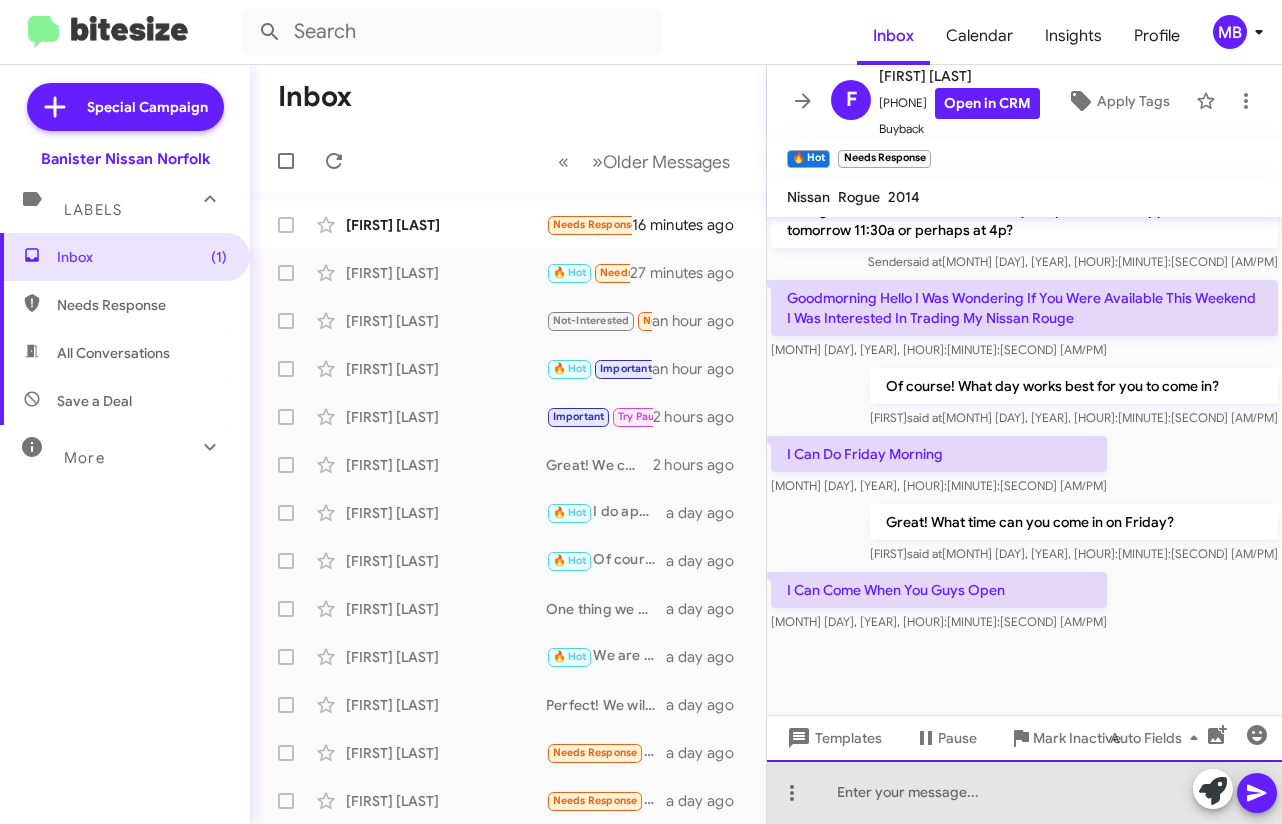 click at bounding box center (1024, 792) 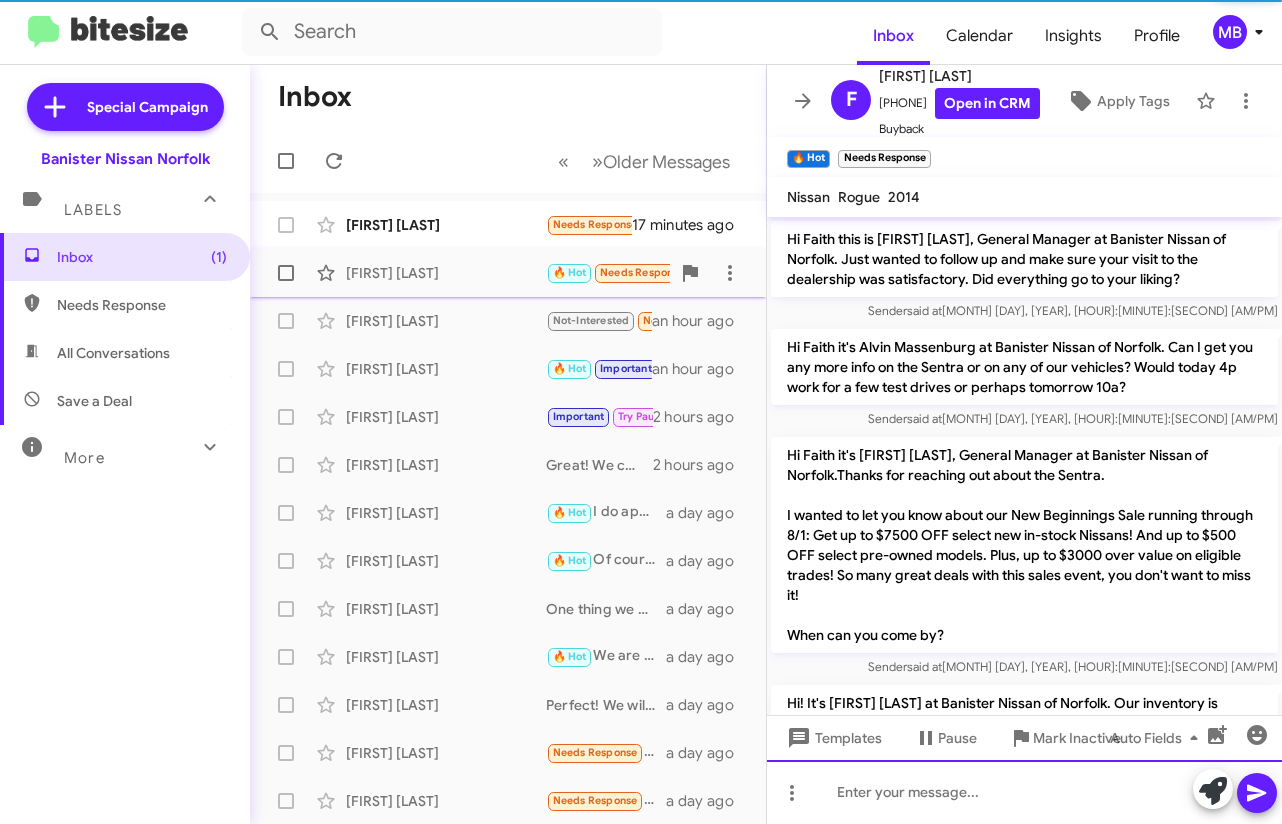scroll, scrollTop: 100, scrollLeft: 0, axis: vertical 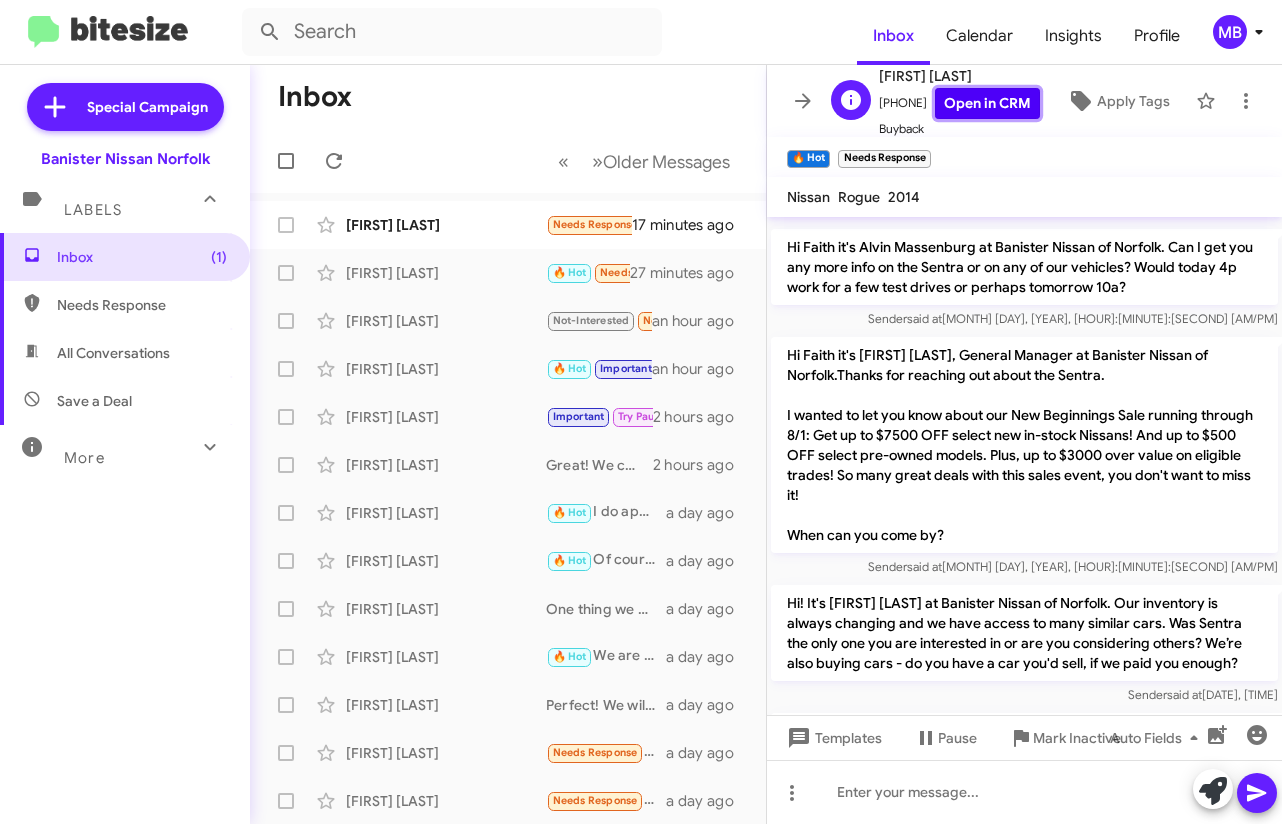click on "Open in CRM" at bounding box center [987, 103] 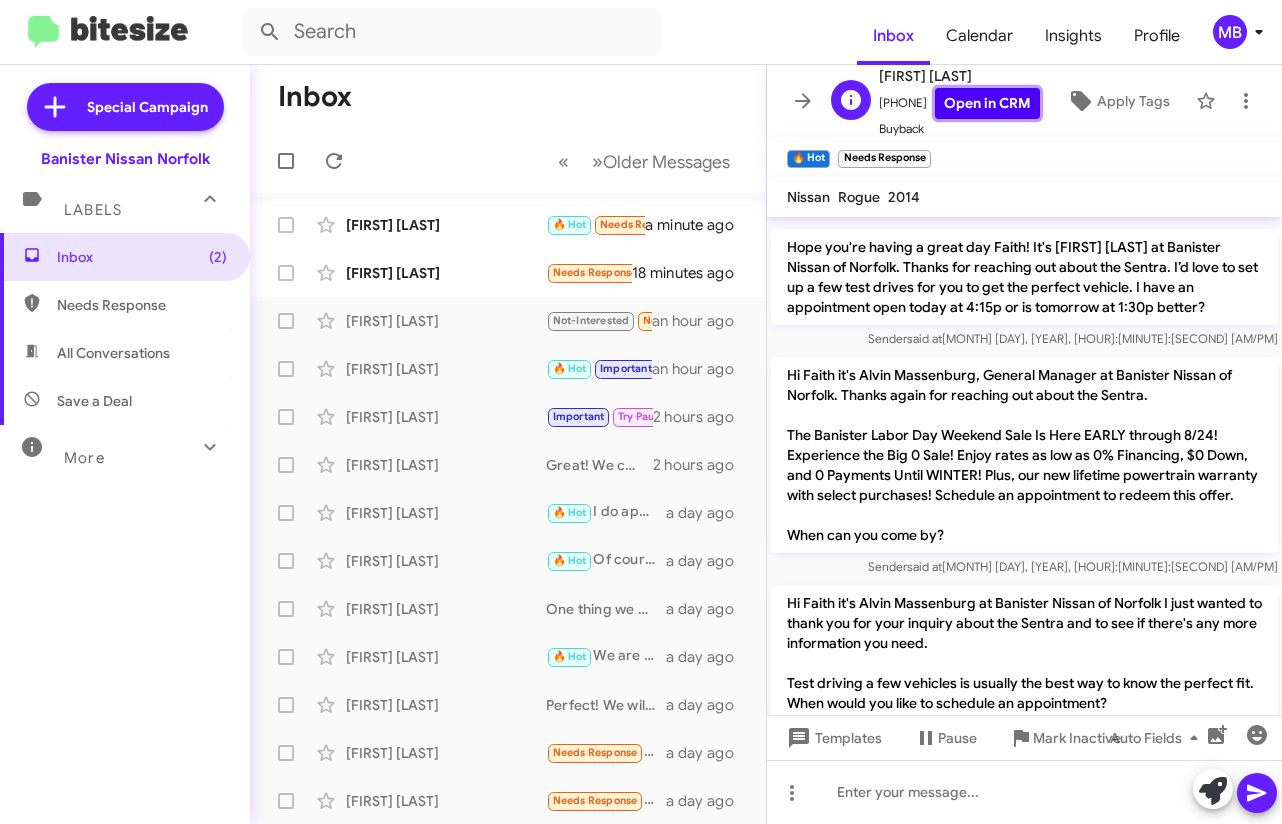 scroll, scrollTop: 2101, scrollLeft: 0, axis: vertical 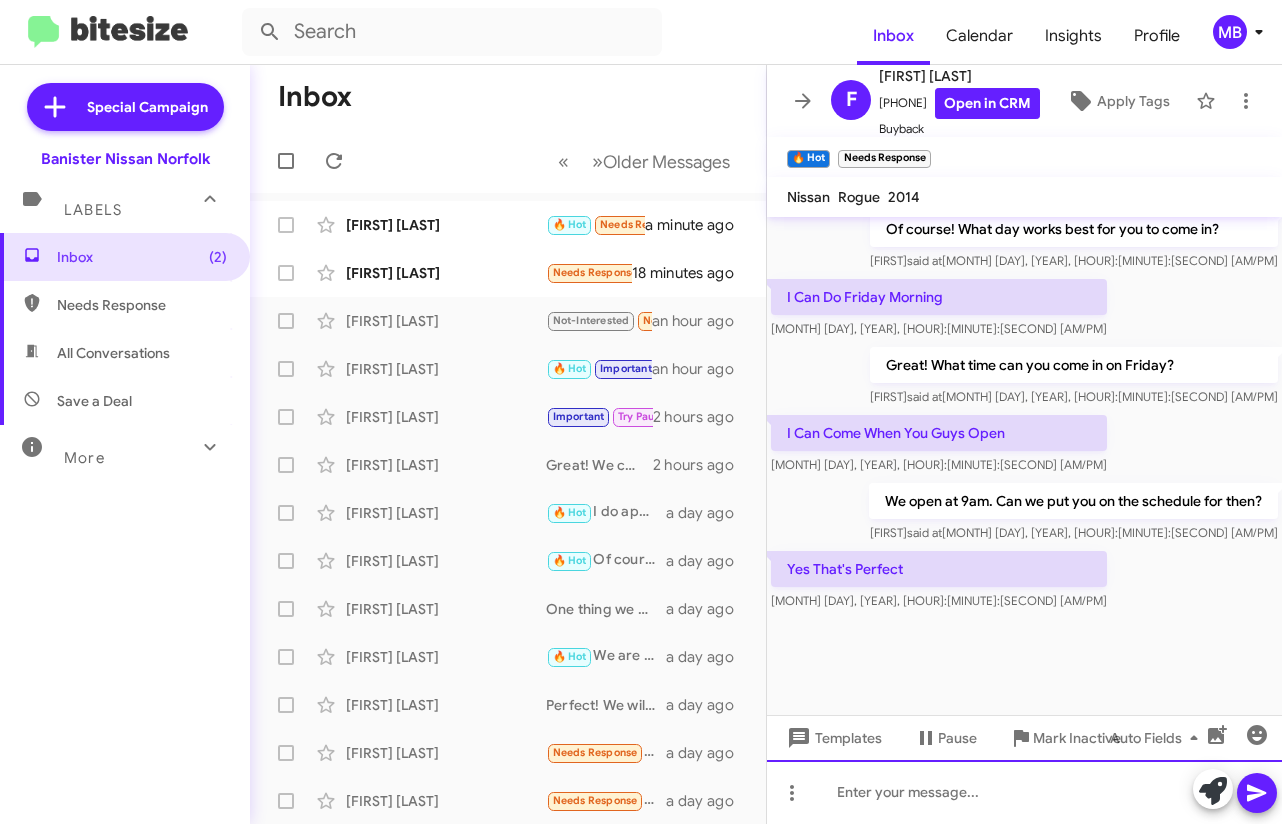 click at bounding box center (1024, 792) 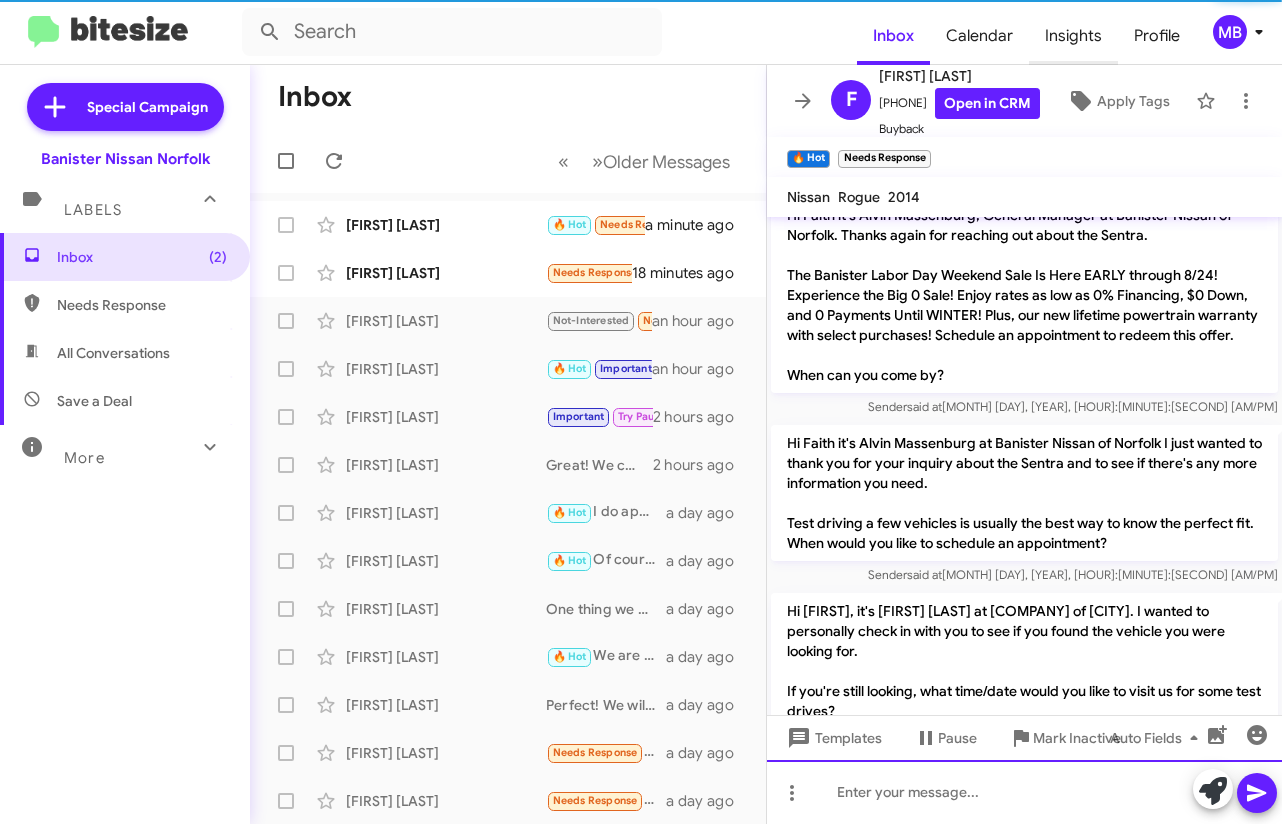 scroll, scrollTop: 0, scrollLeft: 0, axis: both 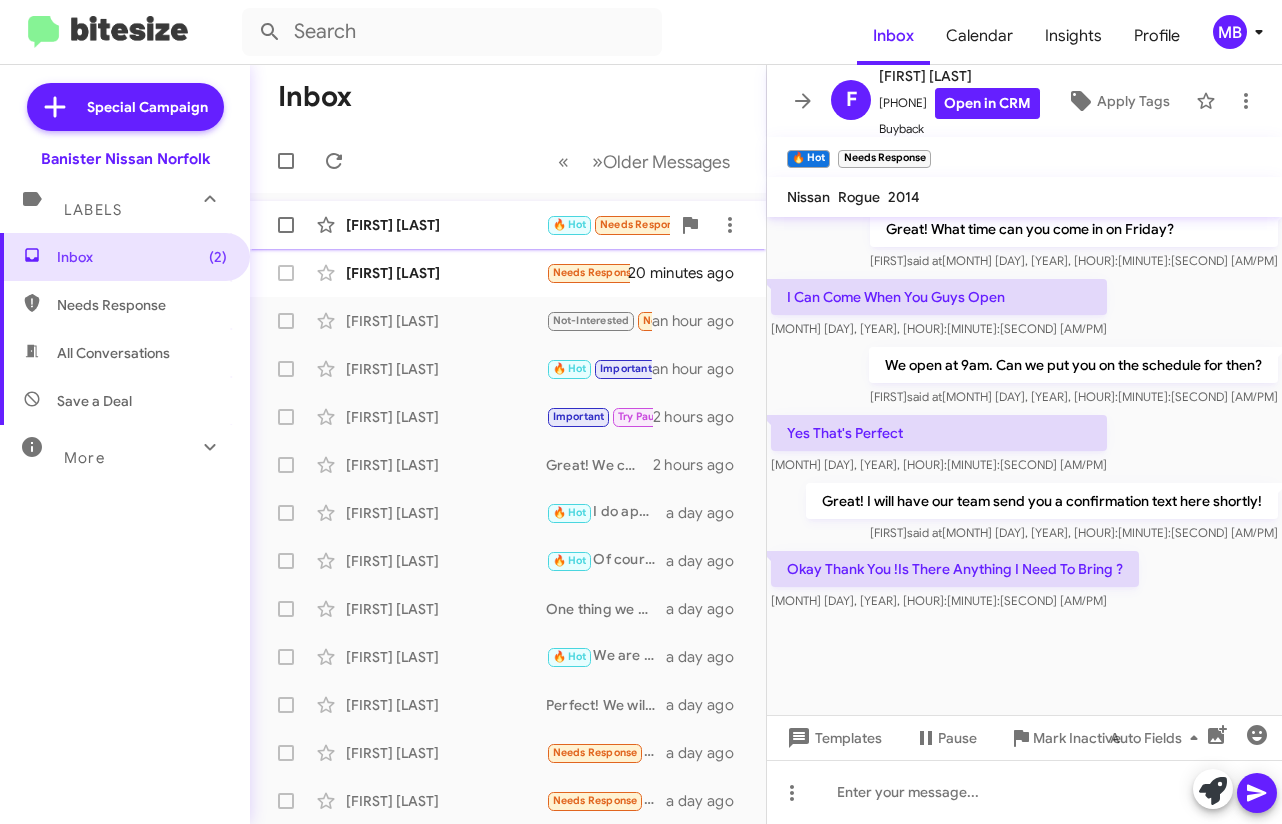 click on "Needs Response" at bounding box center (642, 223) 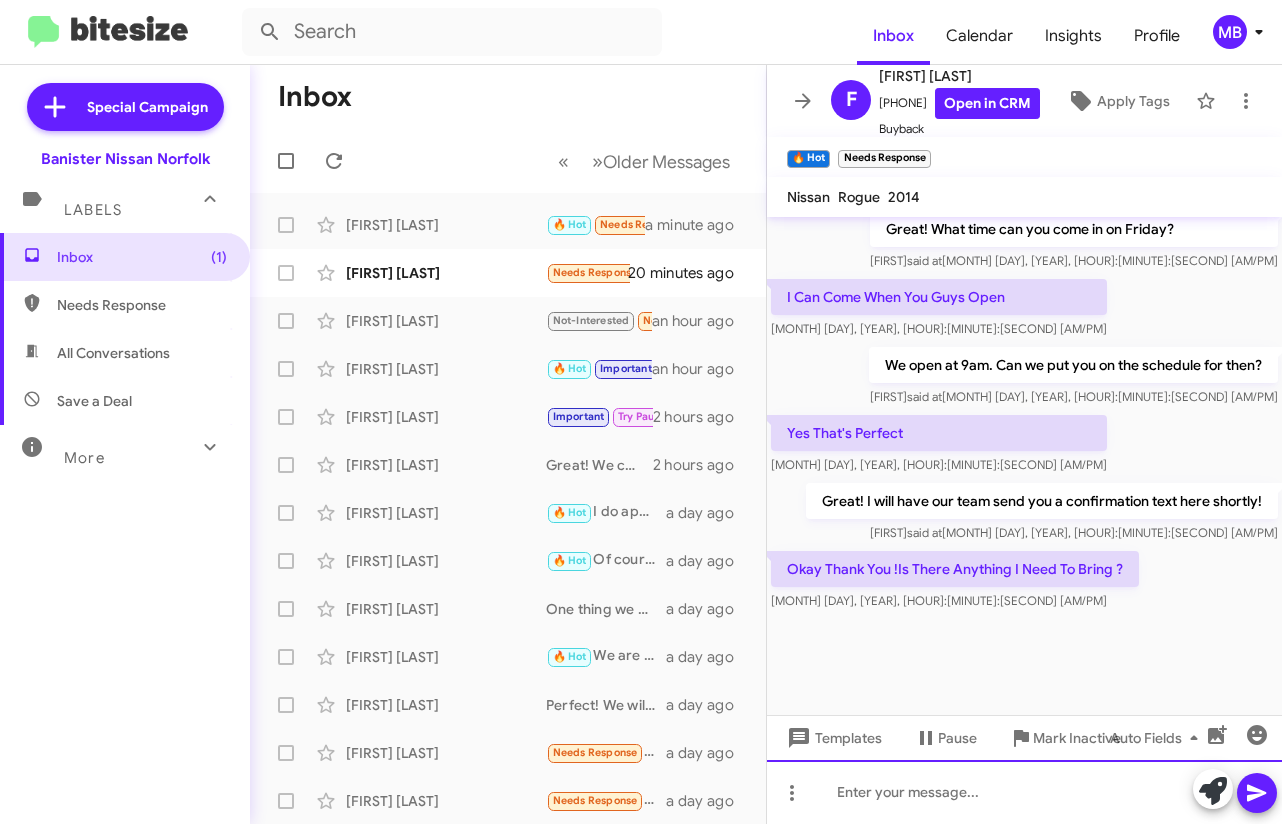click at bounding box center (1024, 792) 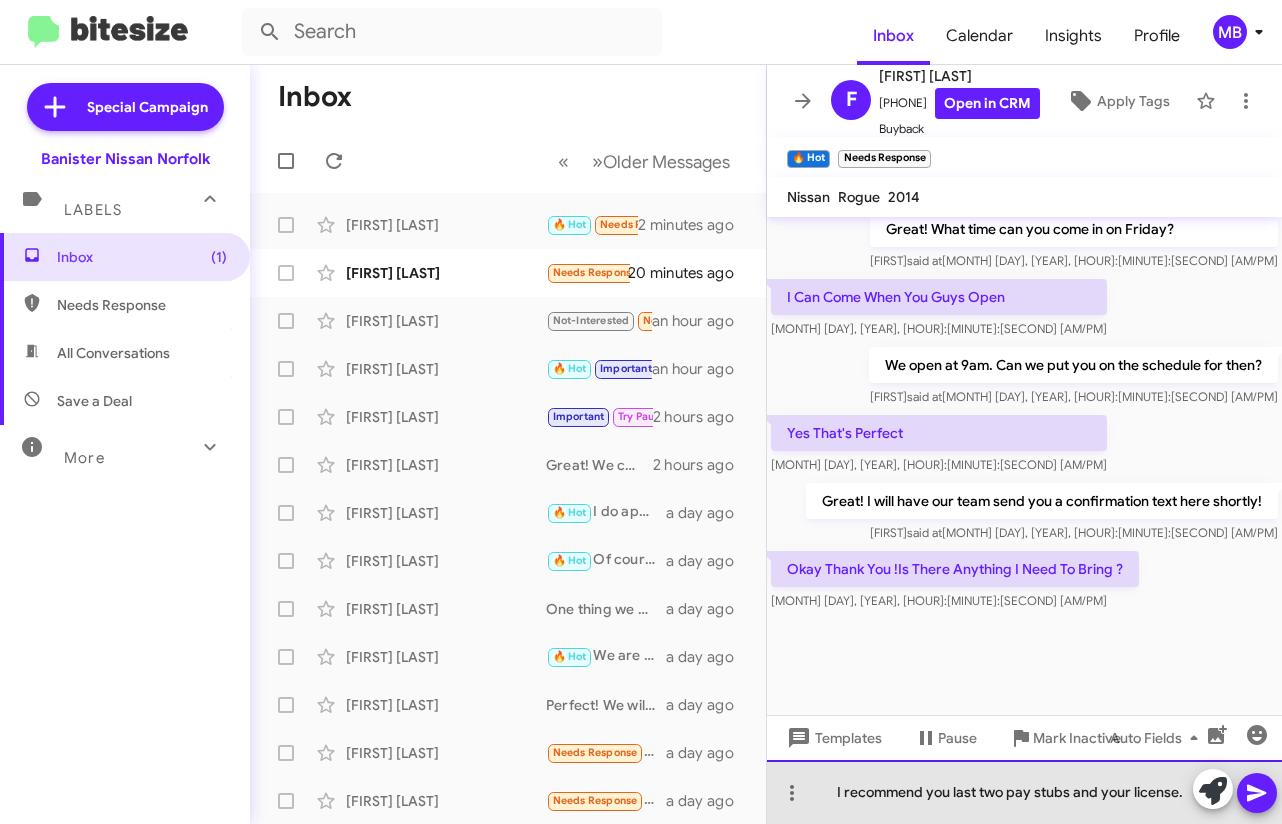 click on "I recommend you last two pay stubs and your license." at bounding box center (1024, 792) 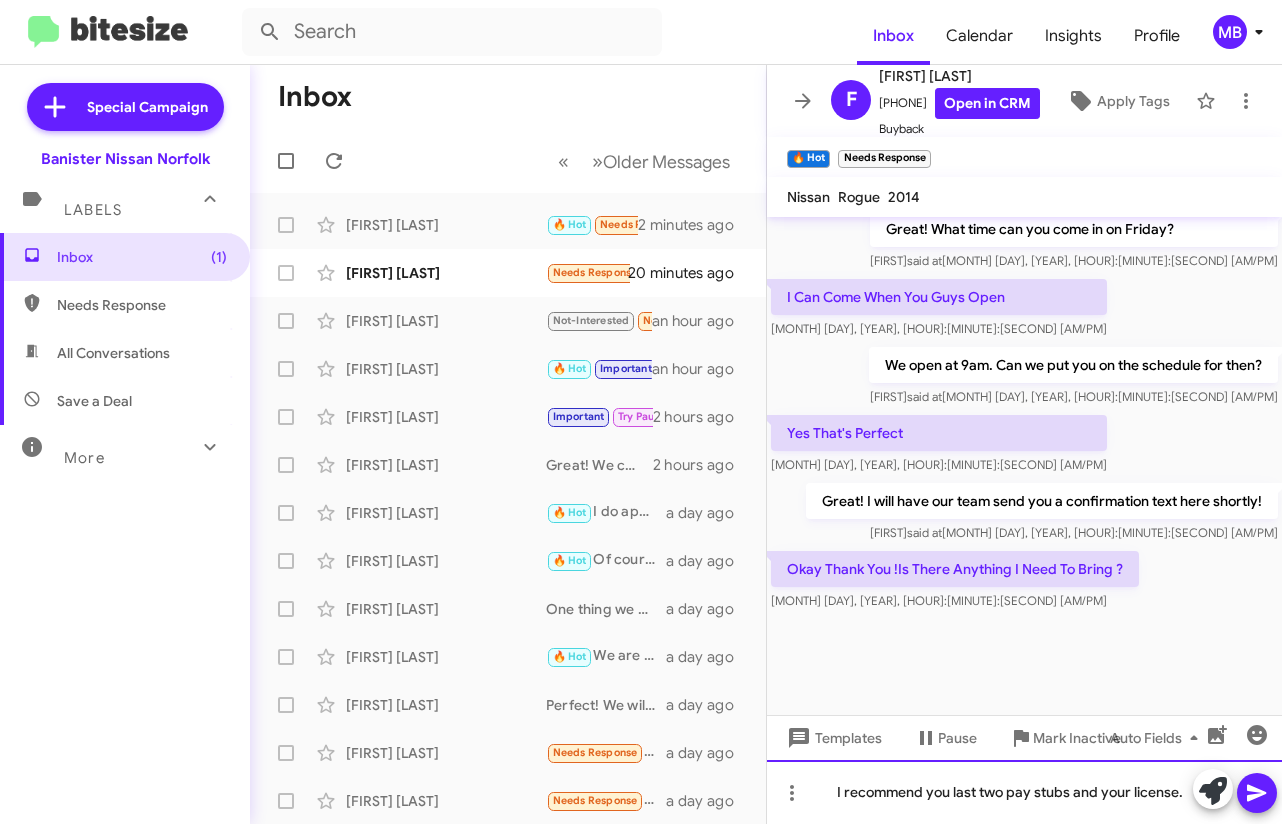click on "recom m end" at bounding box center [0, 0] 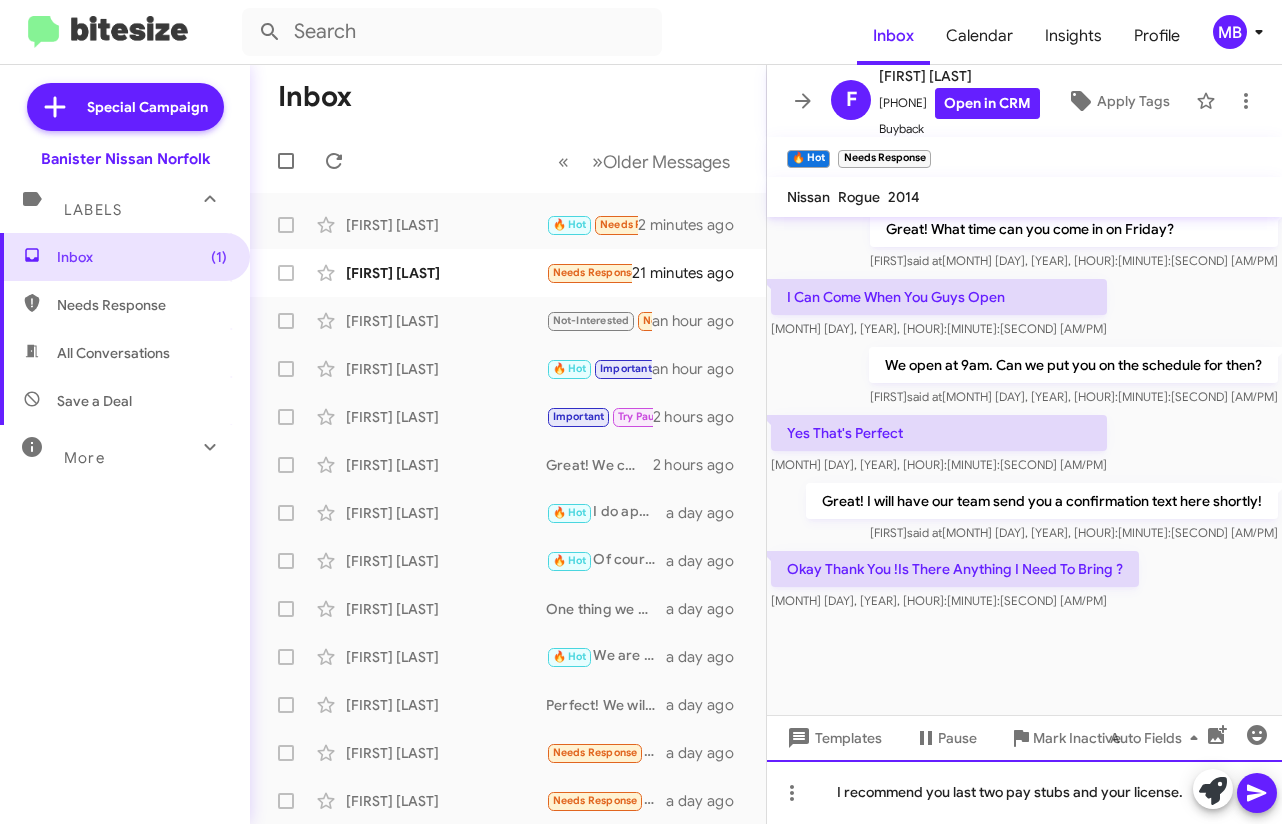click on "I recommend you last two pay stubs and your license." at bounding box center (1024, 792) 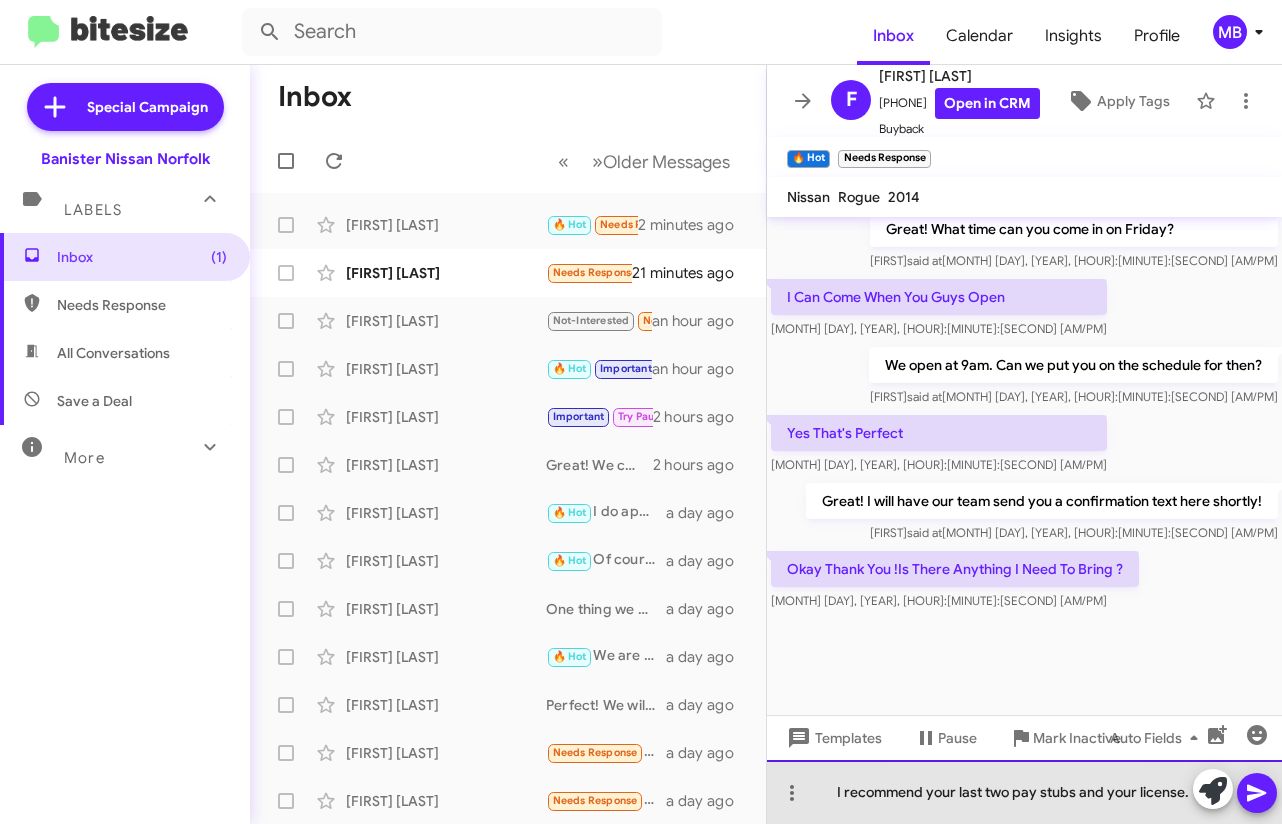 click on "I recommend your last two pay stubs and your license." at bounding box center (1024, 792) 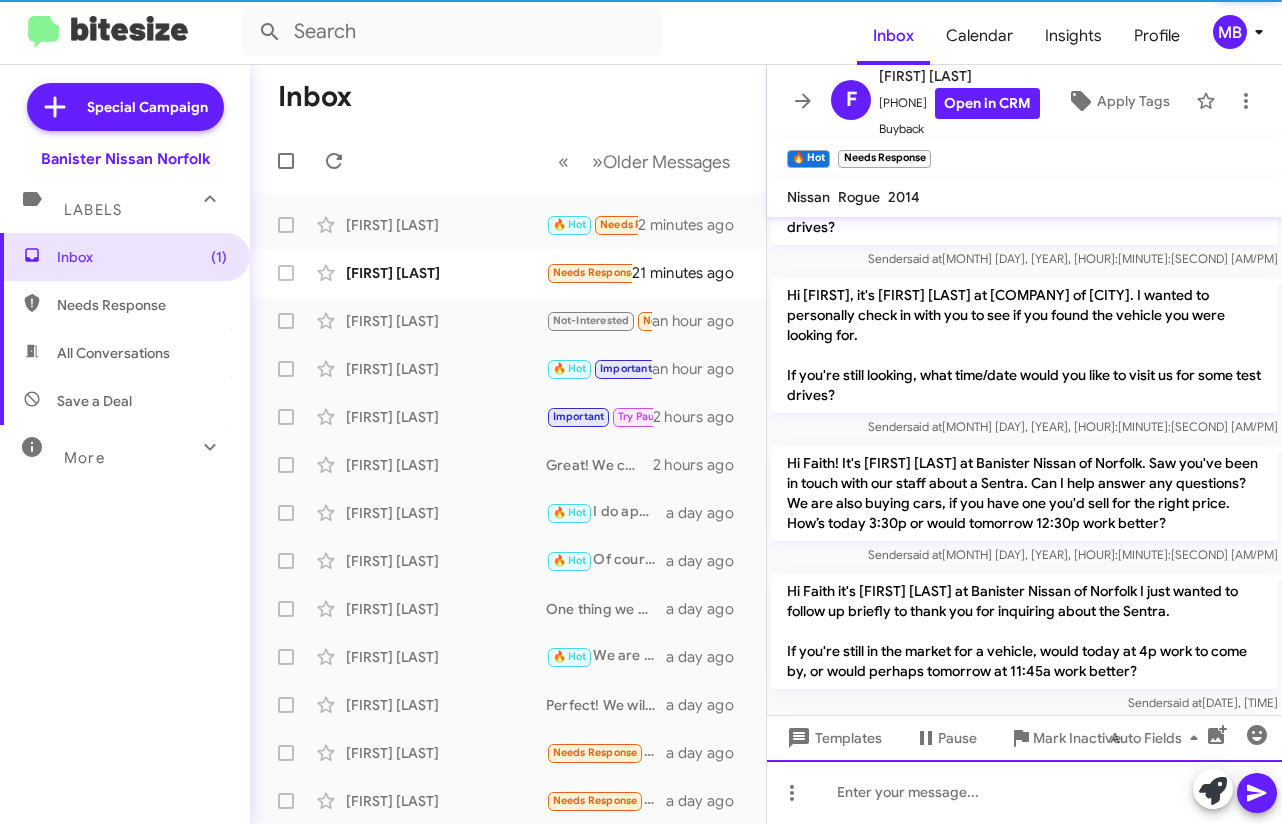scroll, scrollTop: 0, scrollLeft: 0, axis: both 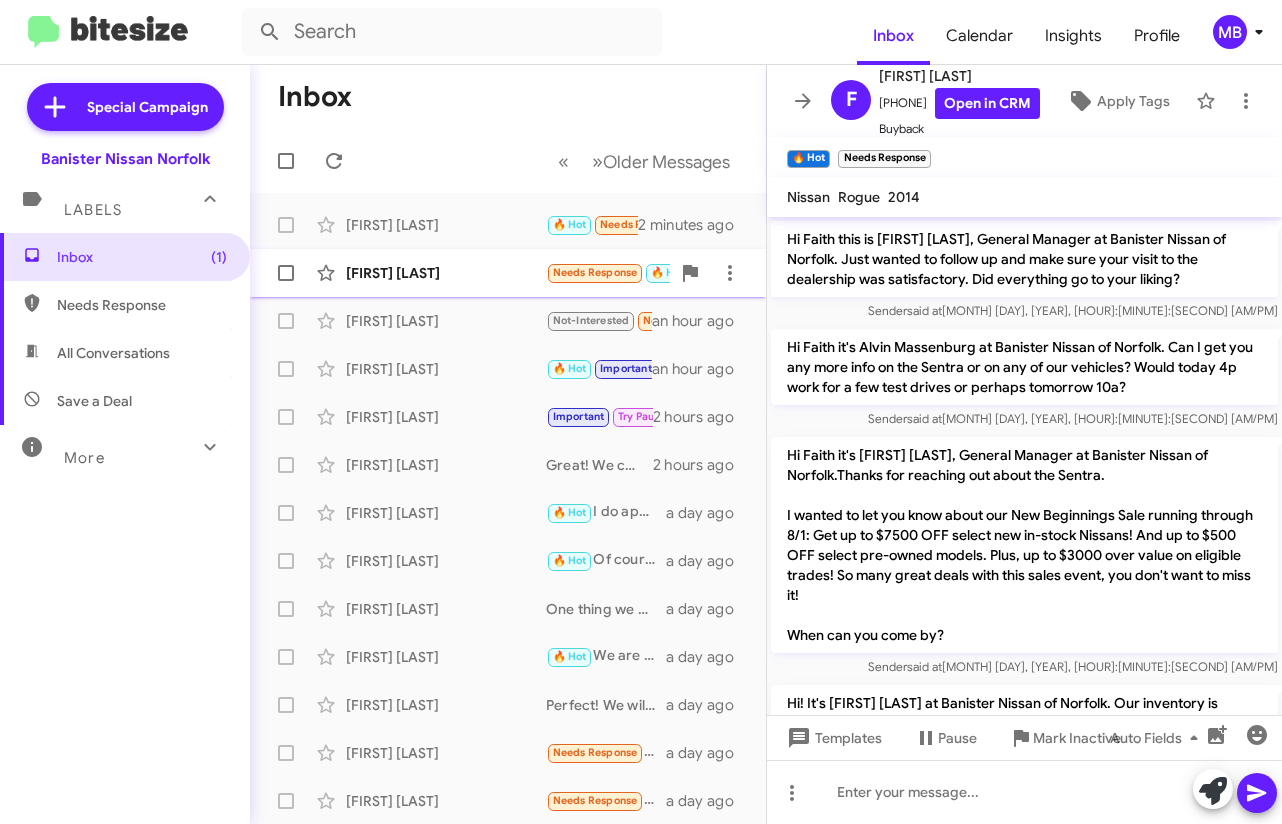 click on "[FIRST] [LAST]" at bounding box center (446, 273) 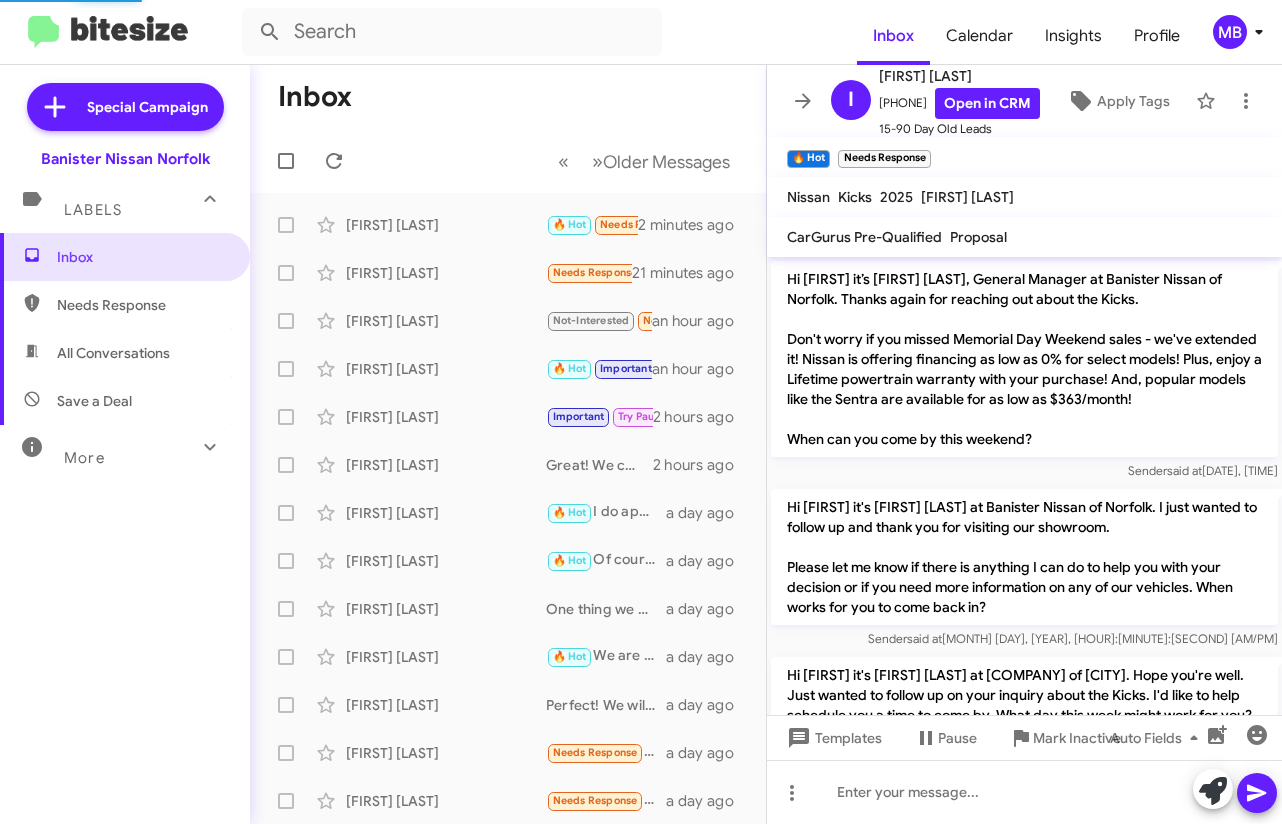 scroll, scrollTop: 898, scrollLeft: 0, axis: vertical 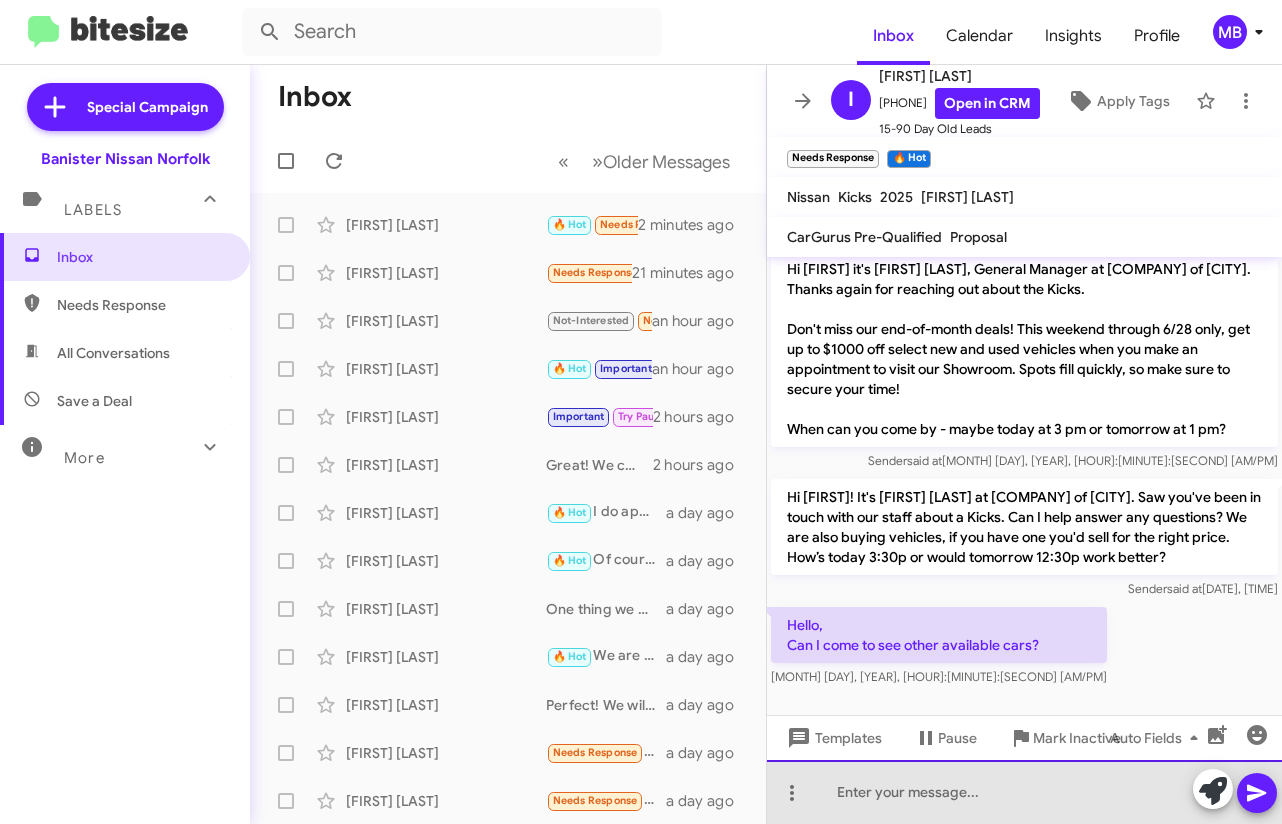 click at bounding box center [1024, 792] 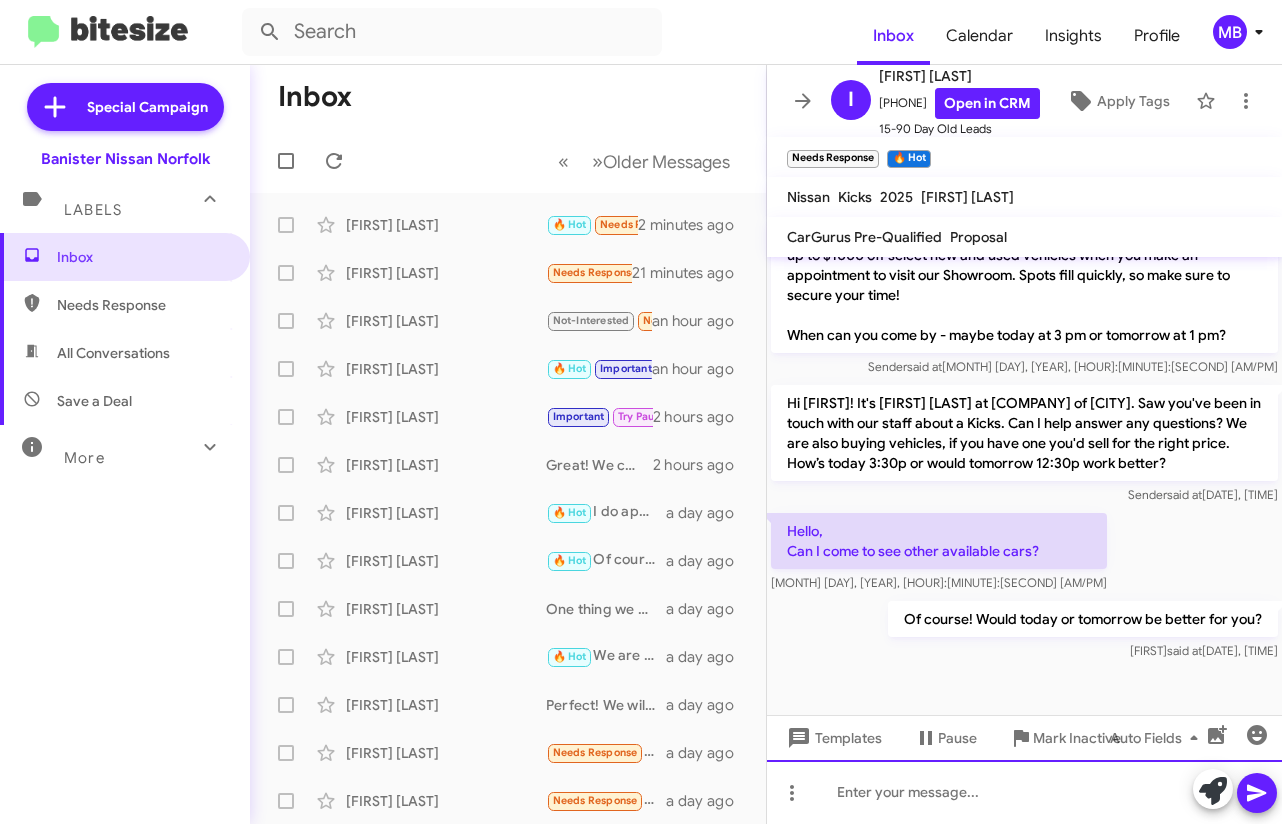 scroll, scrollTop: 1011, scrollLeft: 0, axis: vertical 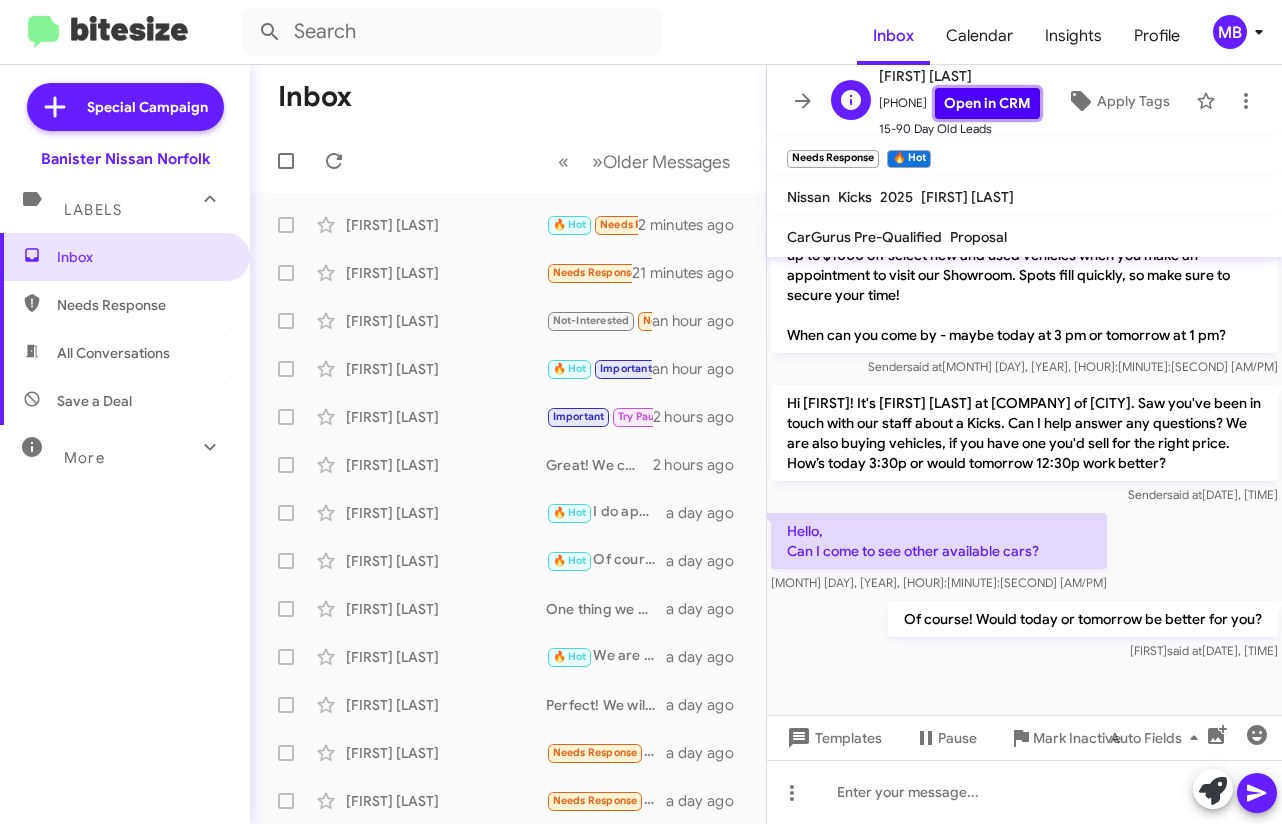 click on "Open in CRM" at bounding box center (987, 103) 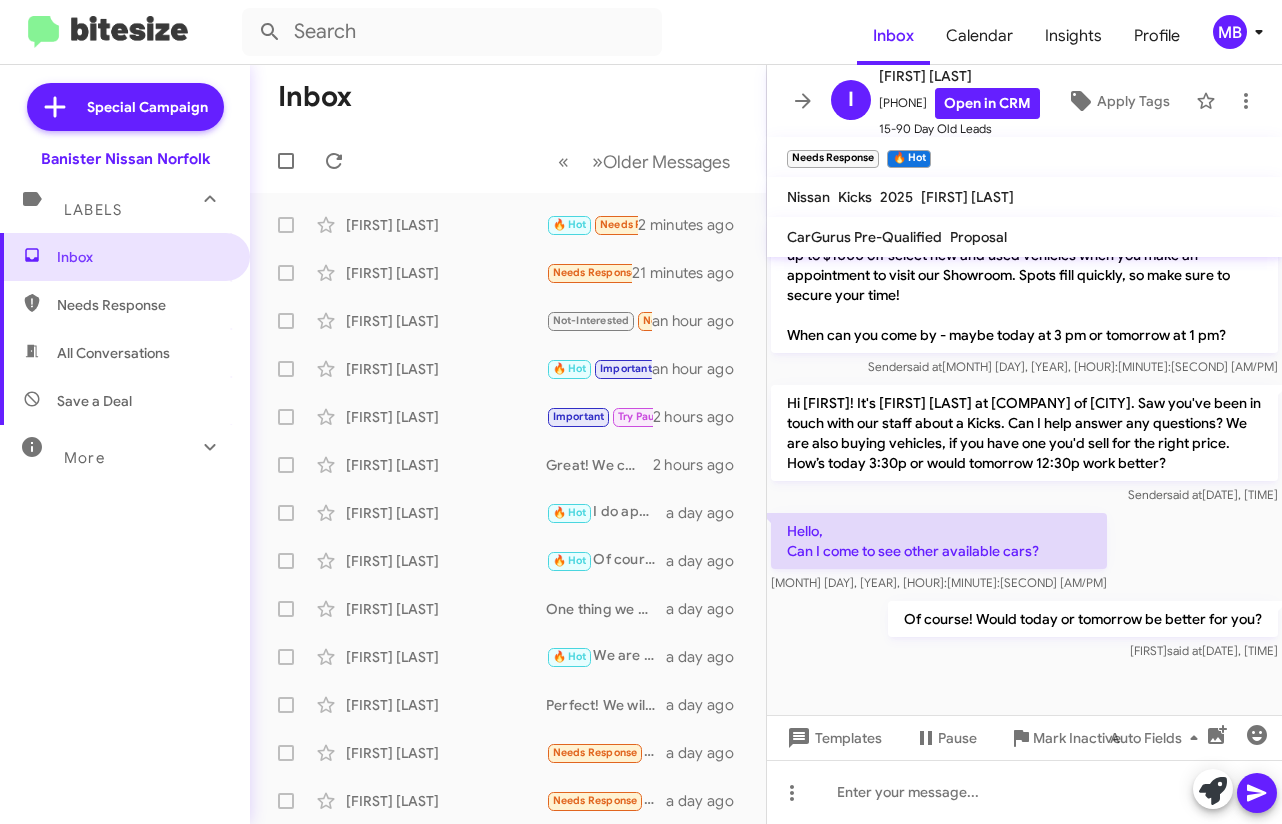 click on "« Previous » Next   Older Messages" at bounding box center (508, 161) 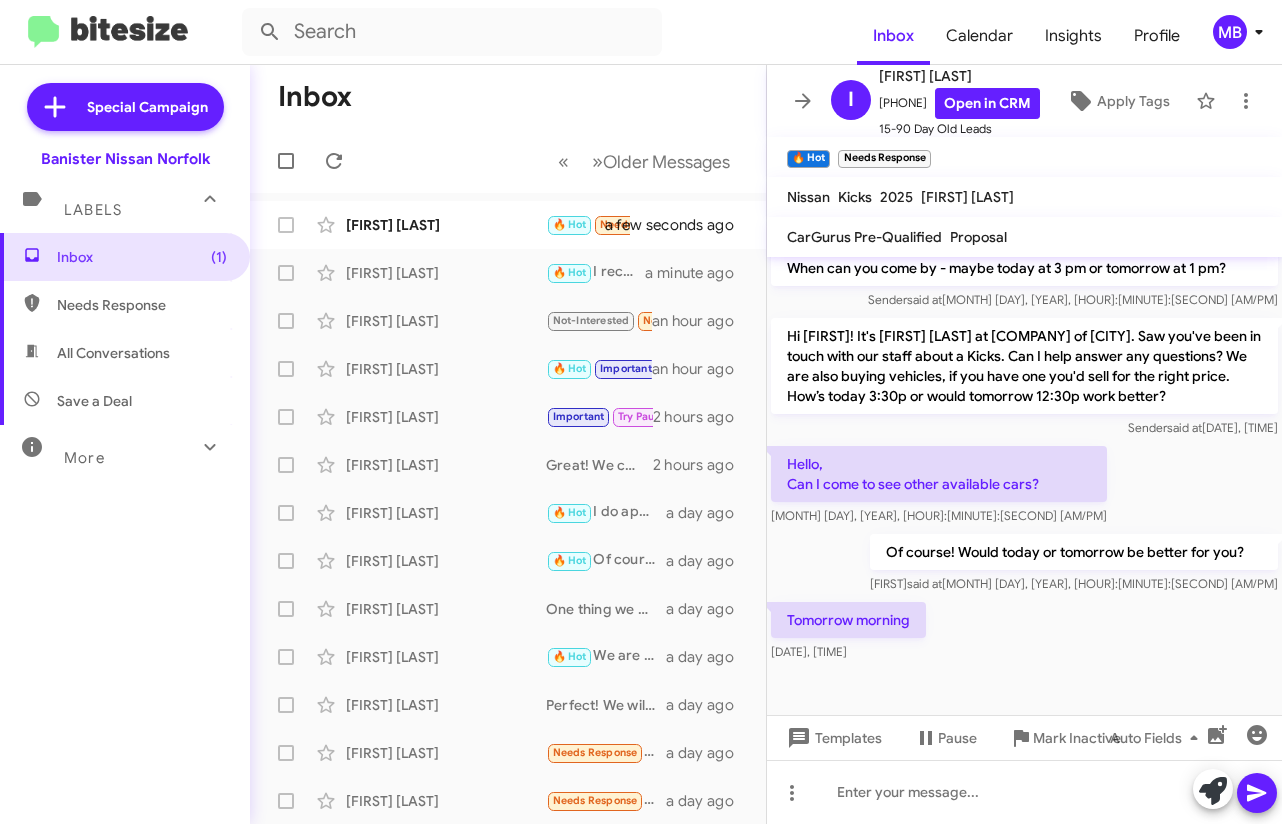 scroll, scrollTop: 1084, scrollLeft: 0, axis: vertical 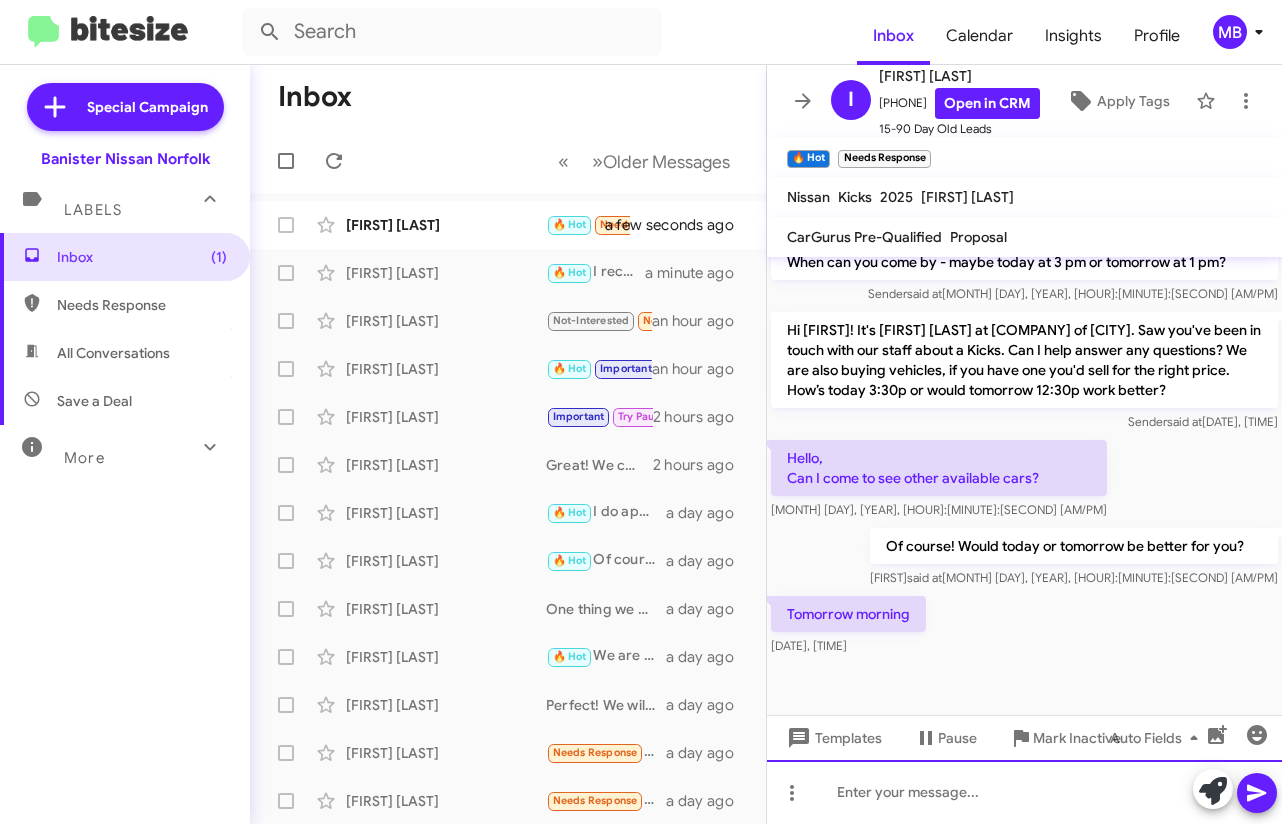 click at bounding box center [1024, 792] 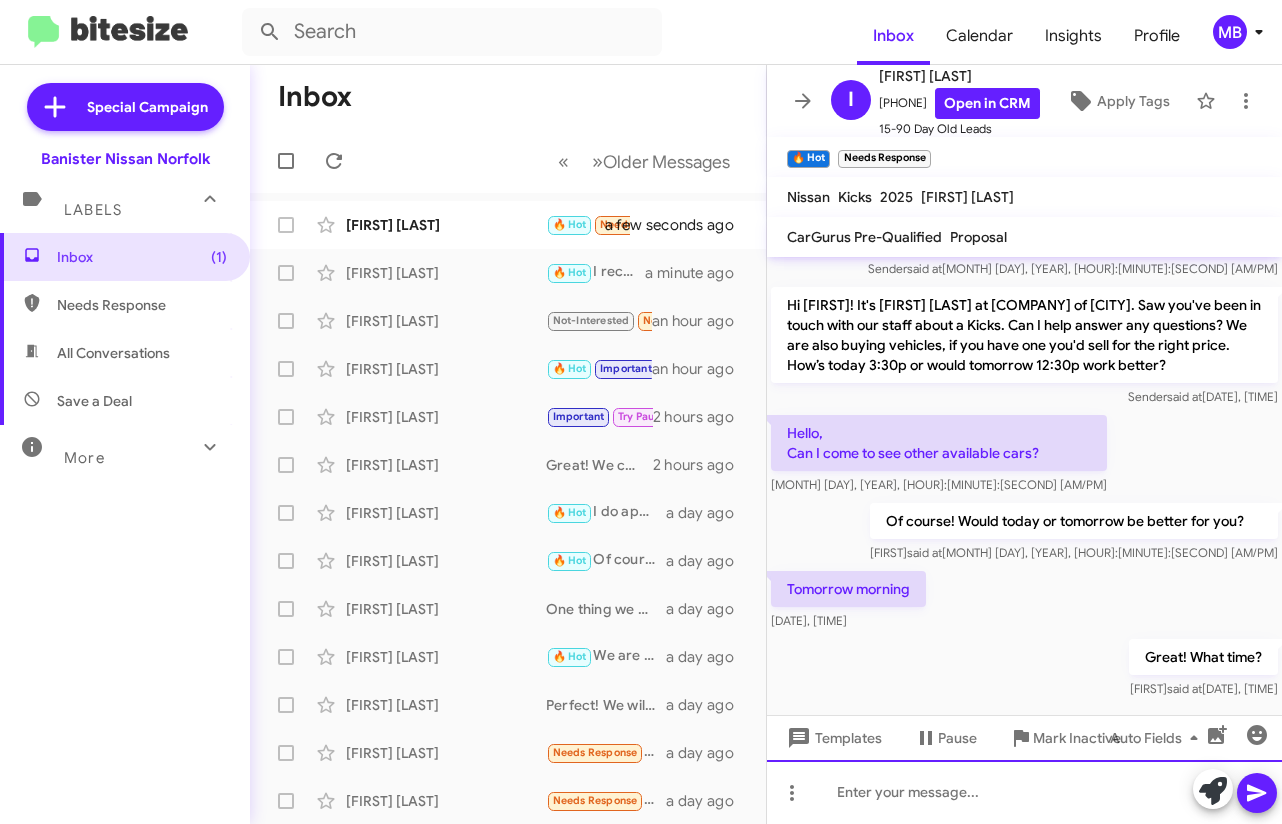 scroll, scrollTop: 1157, scrollLeft: 0, axis: vertical 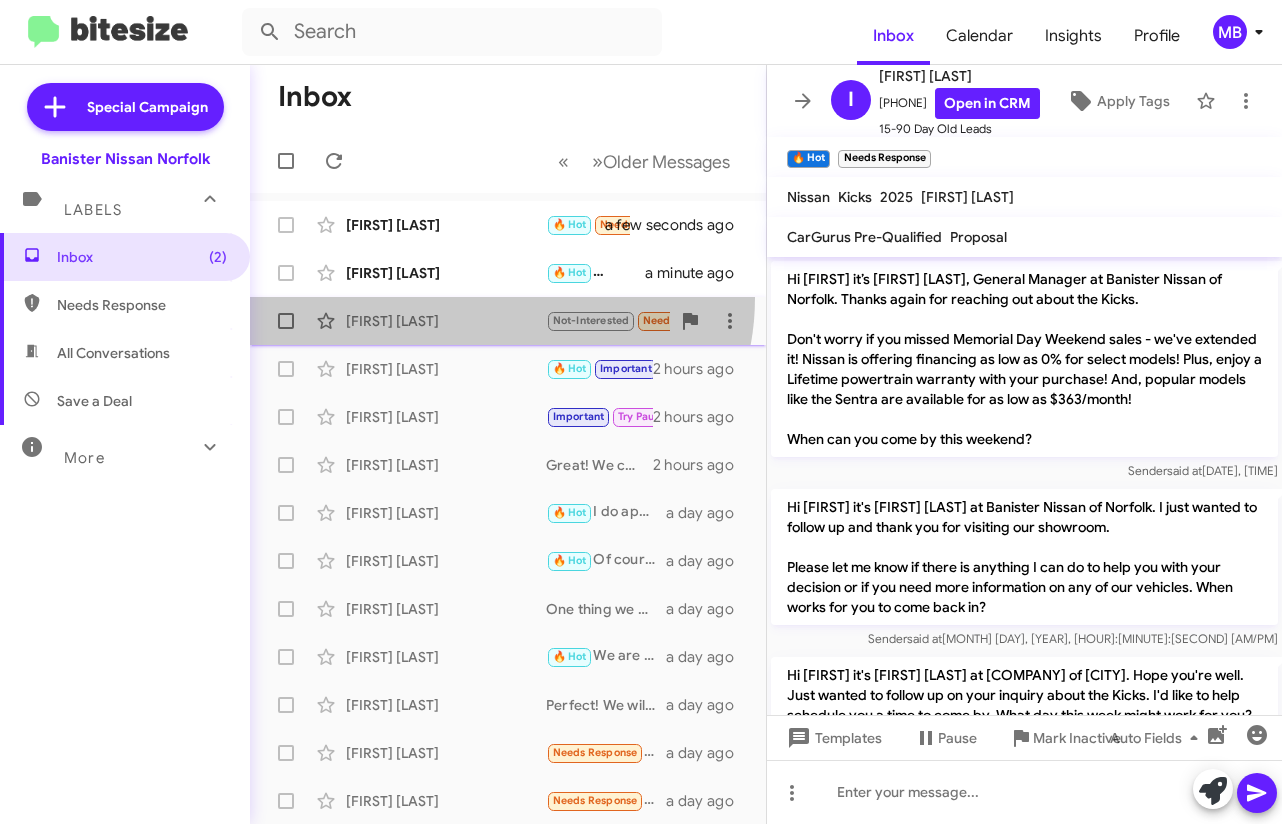 click on "[FIRST] [LAST]  Not-Interested   Needs Response   Okay thank you   an hour ago" at bounding box center (508, 225) 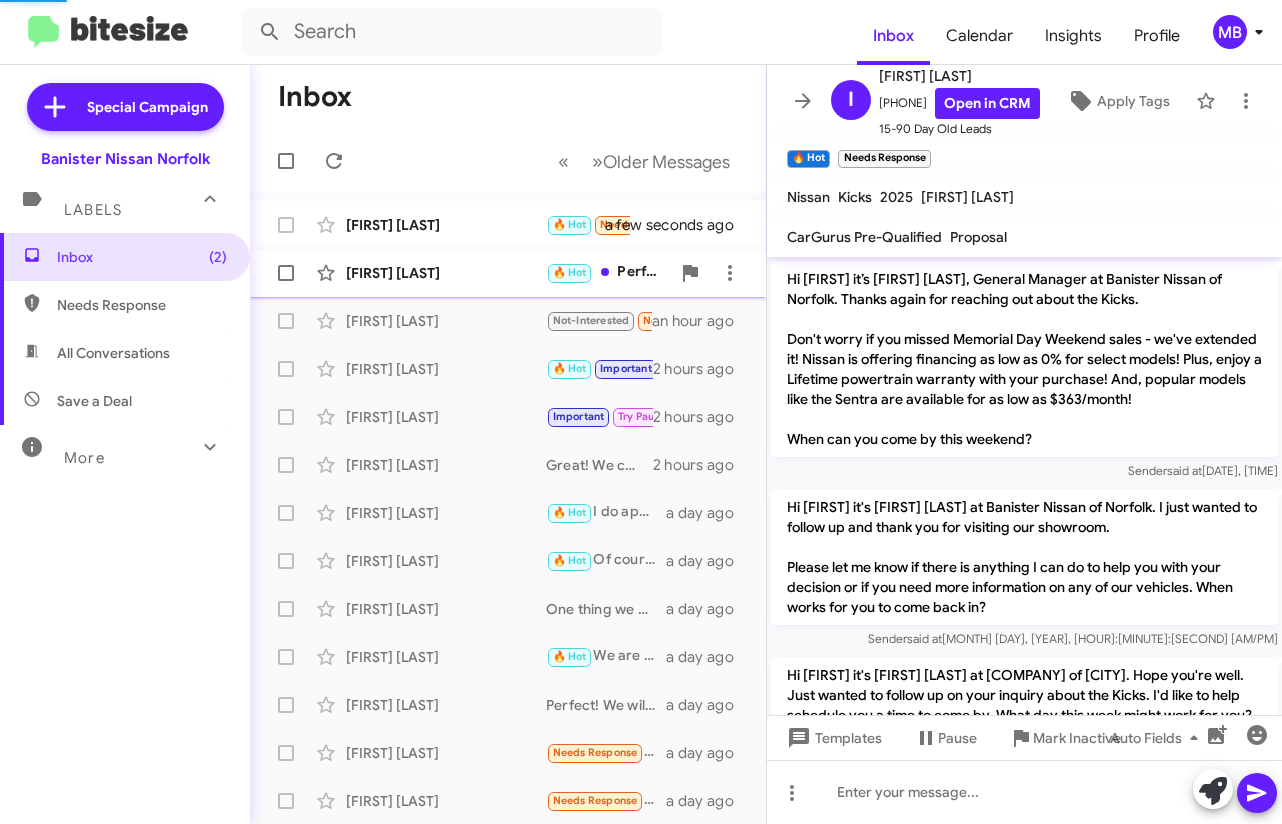 scroll, scrollTop: 254, scrollLeft: 0, axis: vertical 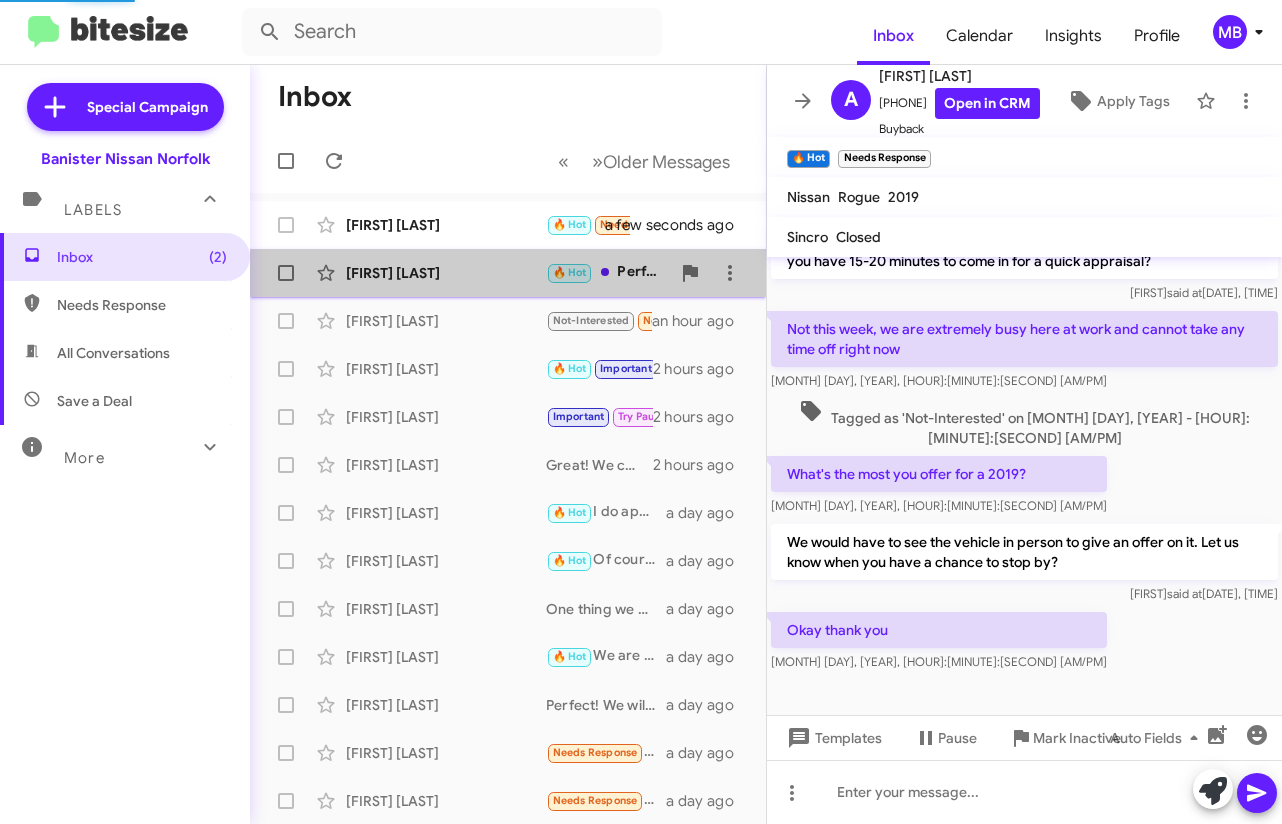 click on "[FIRST] [LAST]" at bounding box center [446, 225] 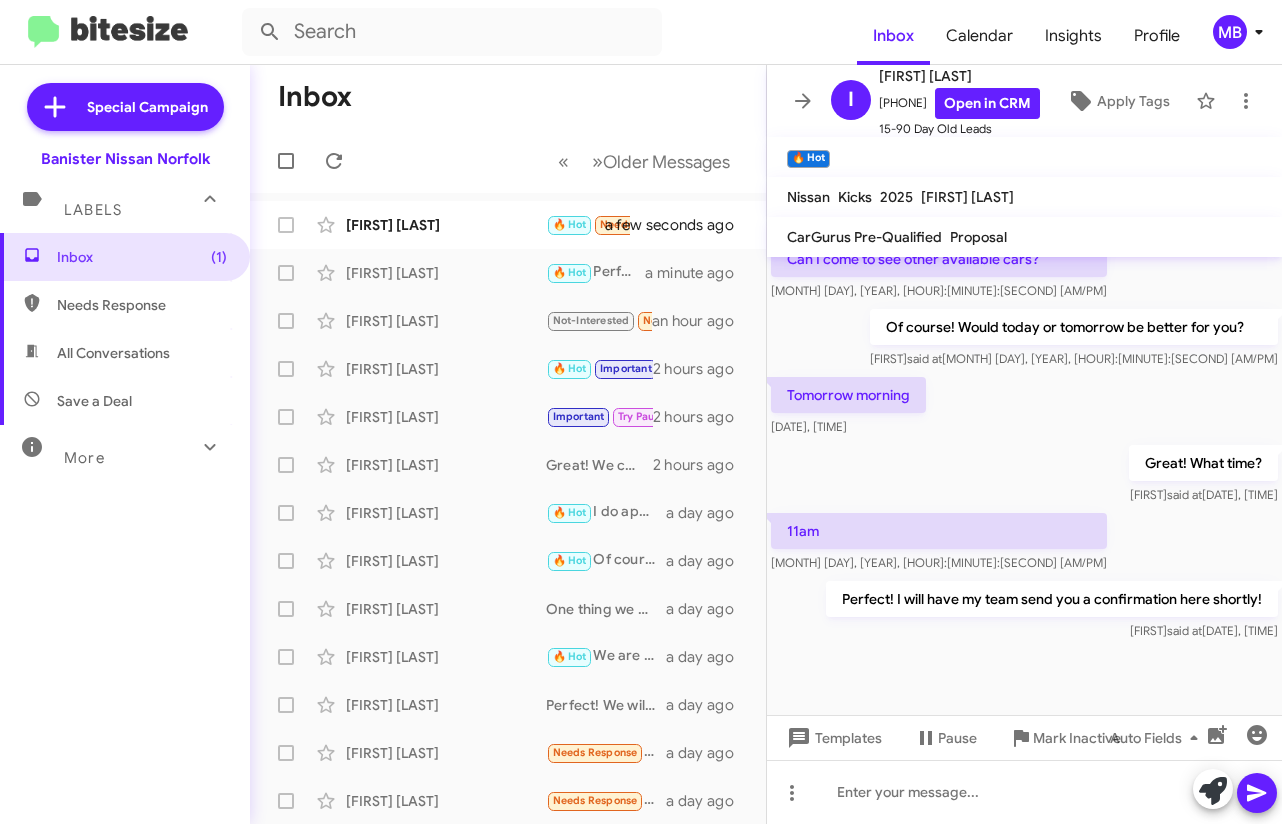 scroll, scrollTop: 1303, scrollLeft: 0, axis: vertical 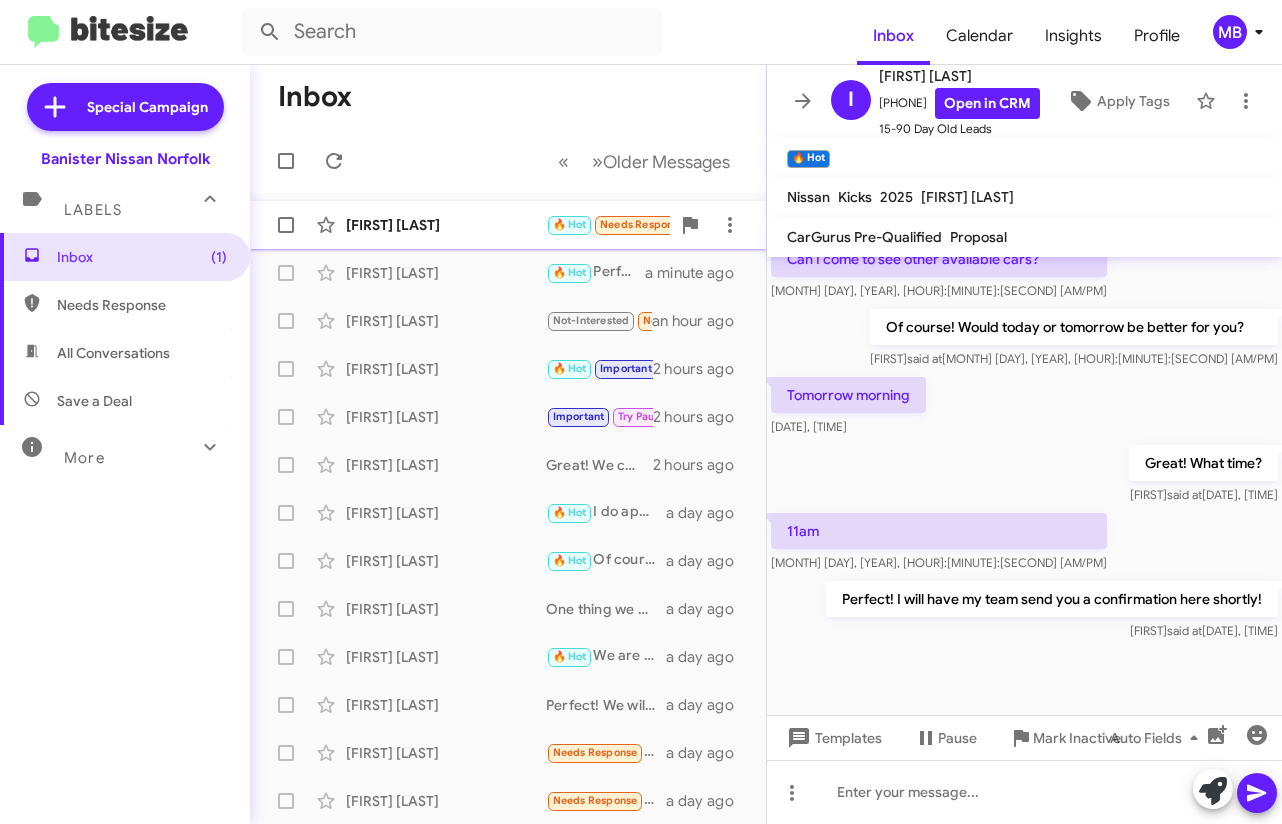 click on "🔥 Hot" at bounding box center (570, 224) 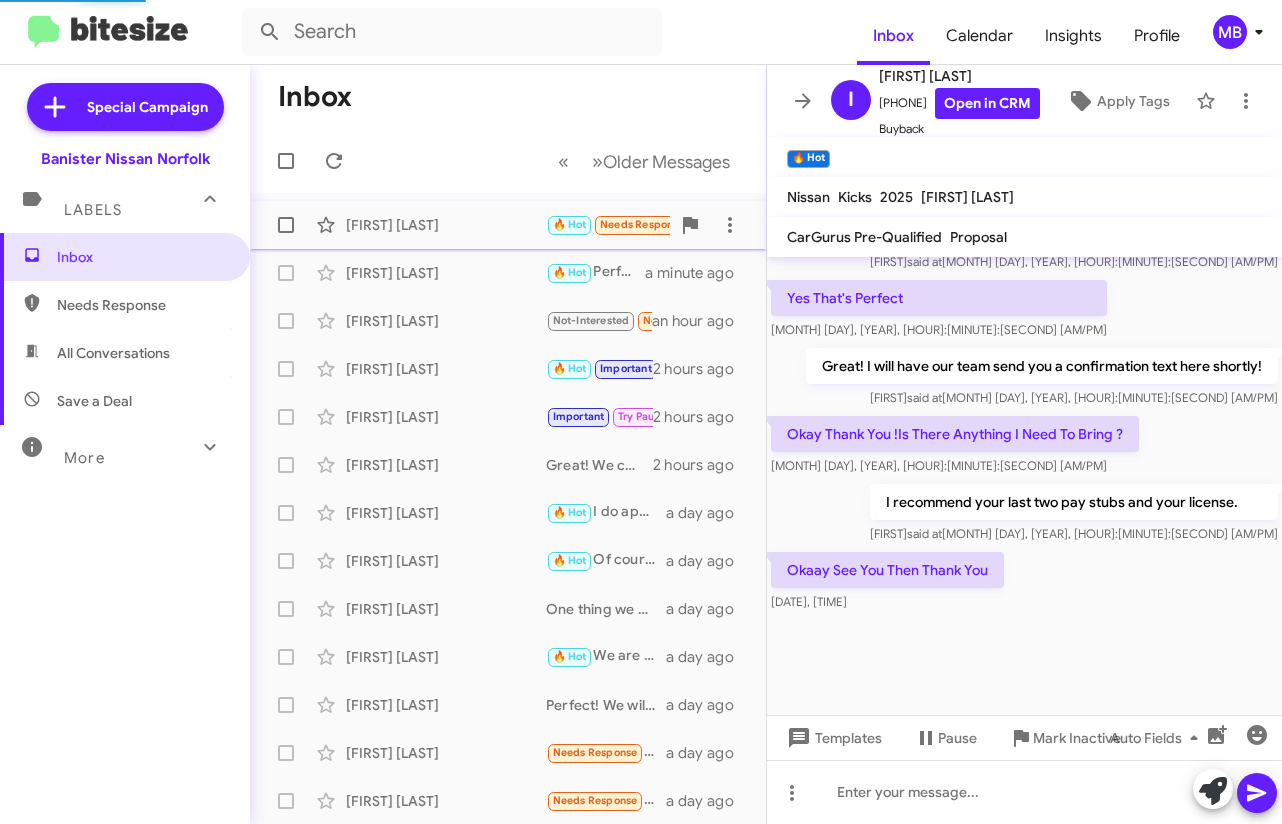 scroll, scrollTop: 1721, scrollLeft: 0, axis: vertical 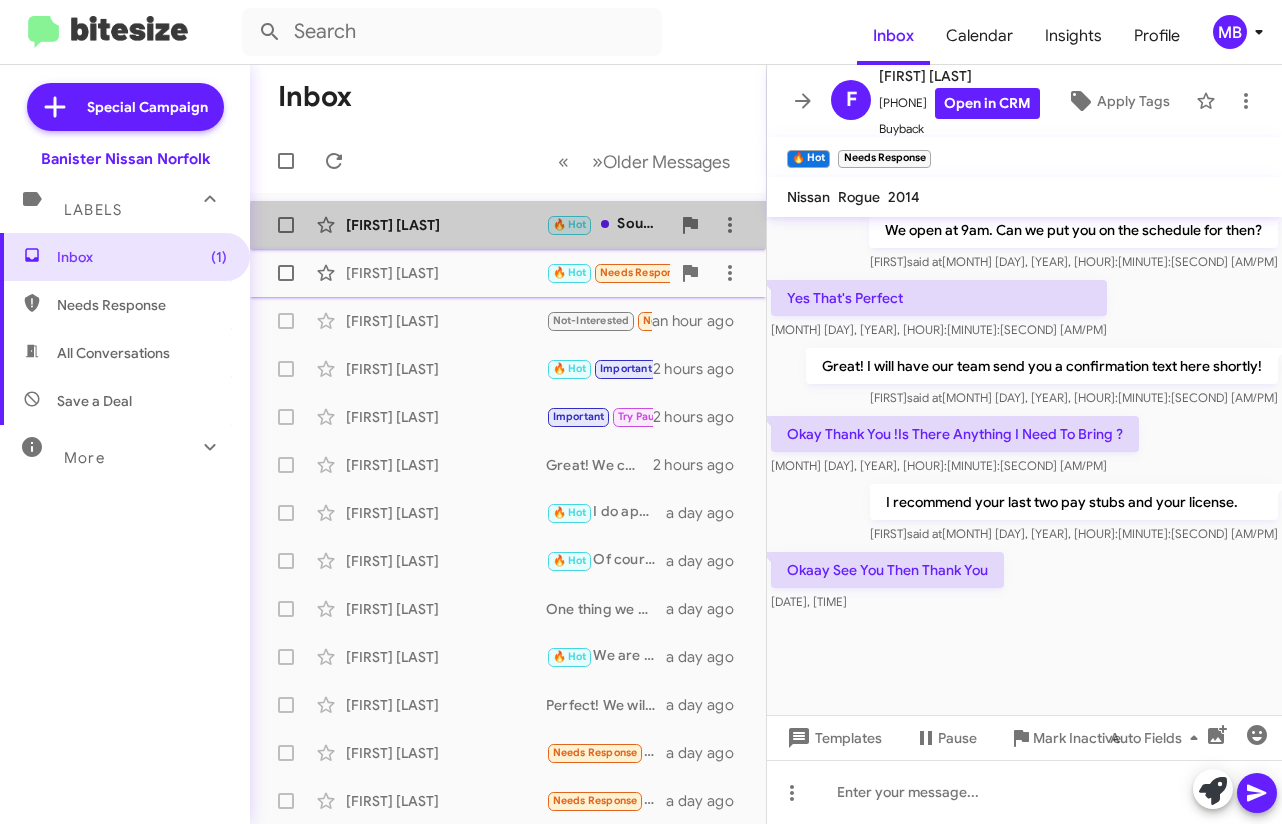 click on "[FIRST] [LAST]" at bounding box center [446, 225] 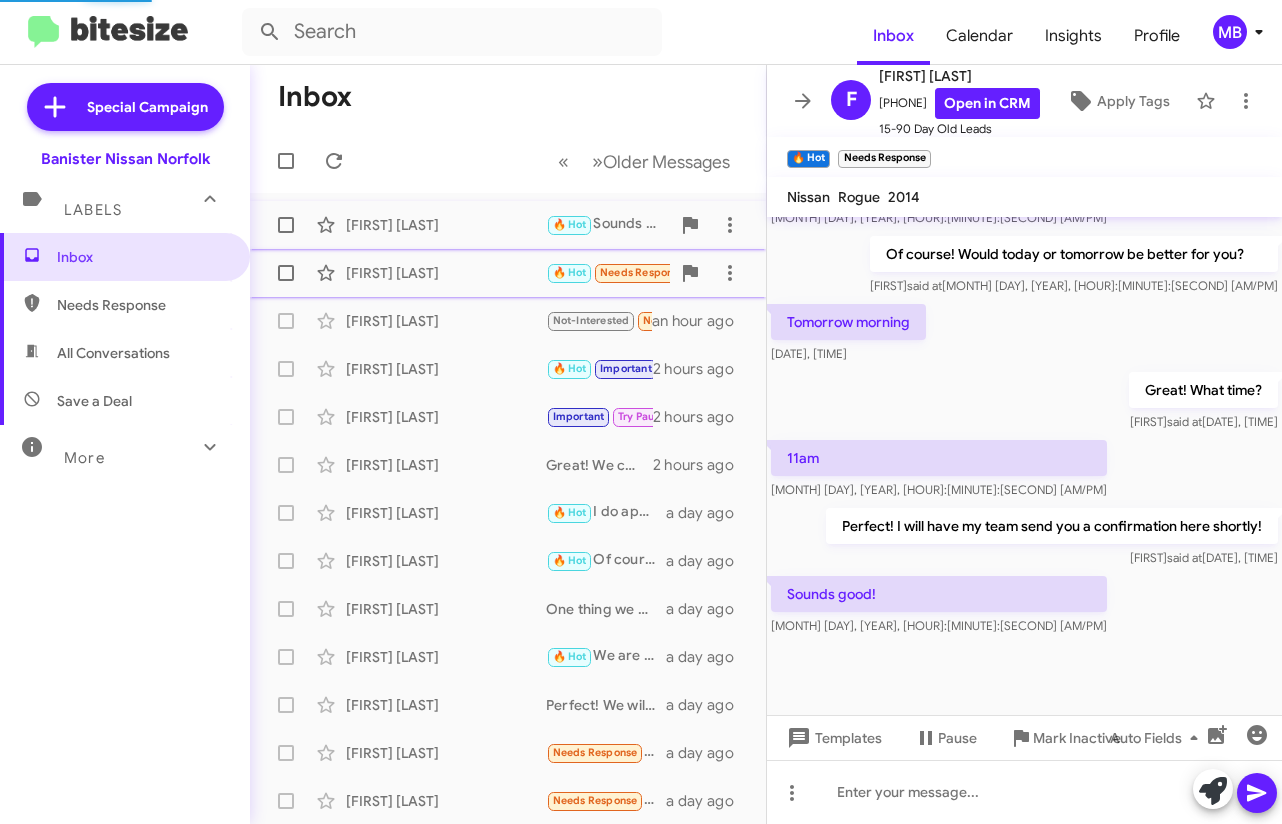 scroll, scrollTop: 1376, scrollLeft: 0, axis: vertical 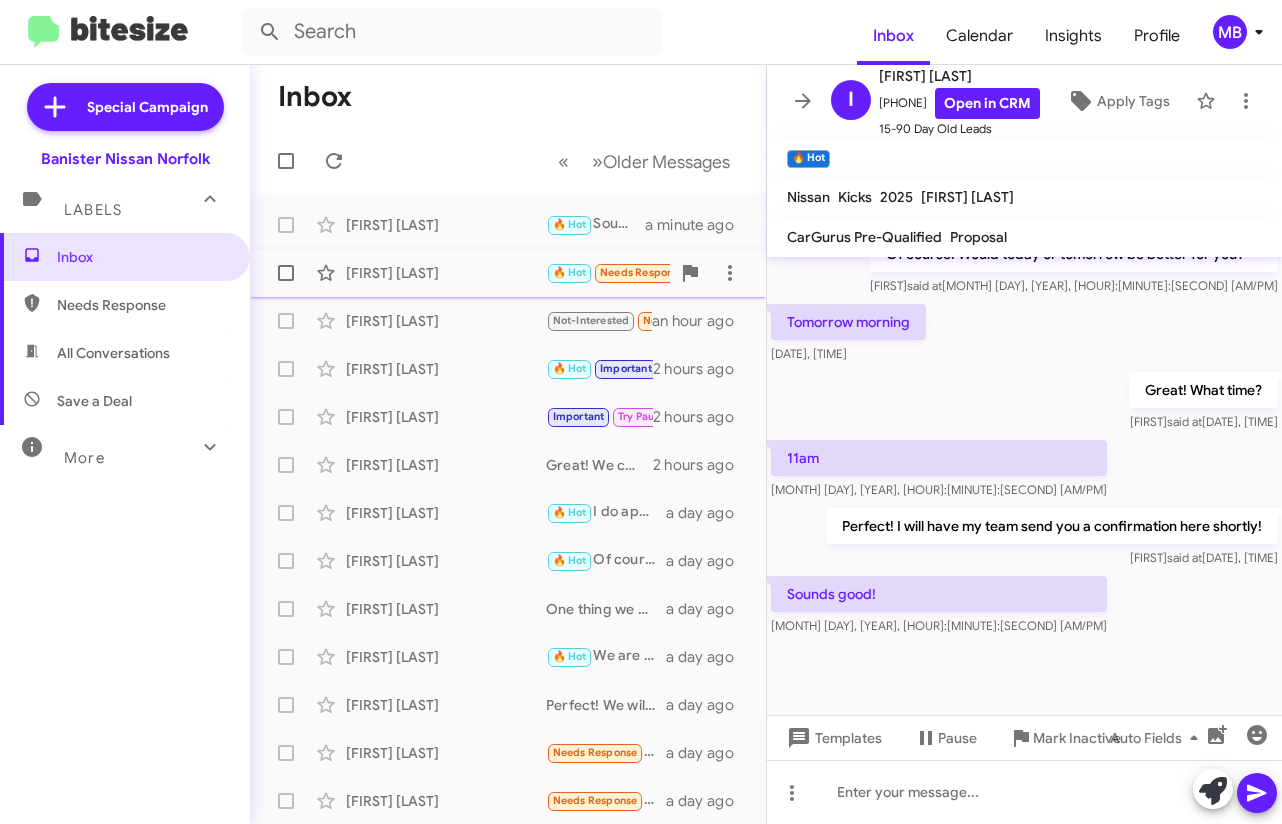 click on "Inbox" at bounding box center (508, 97) 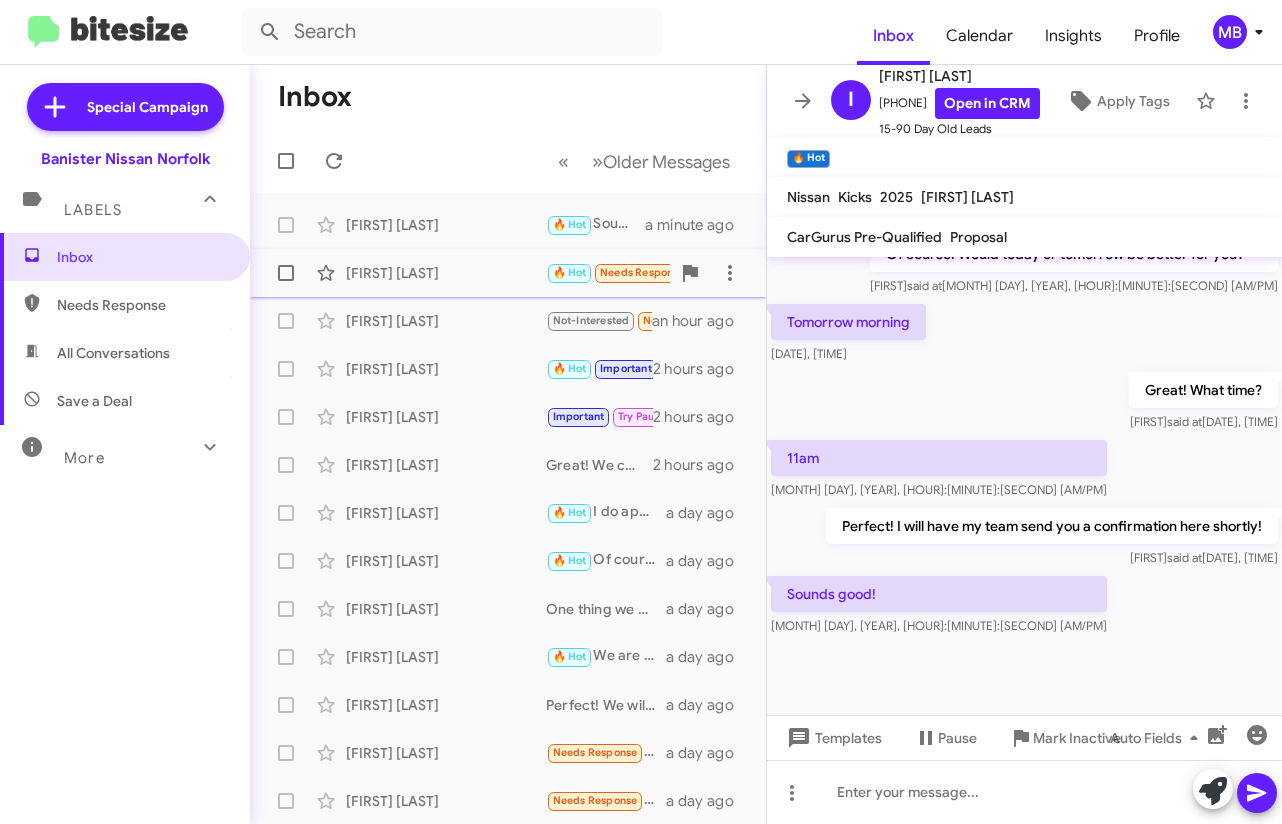 click on "MB" at bounding box center (1230, 32) 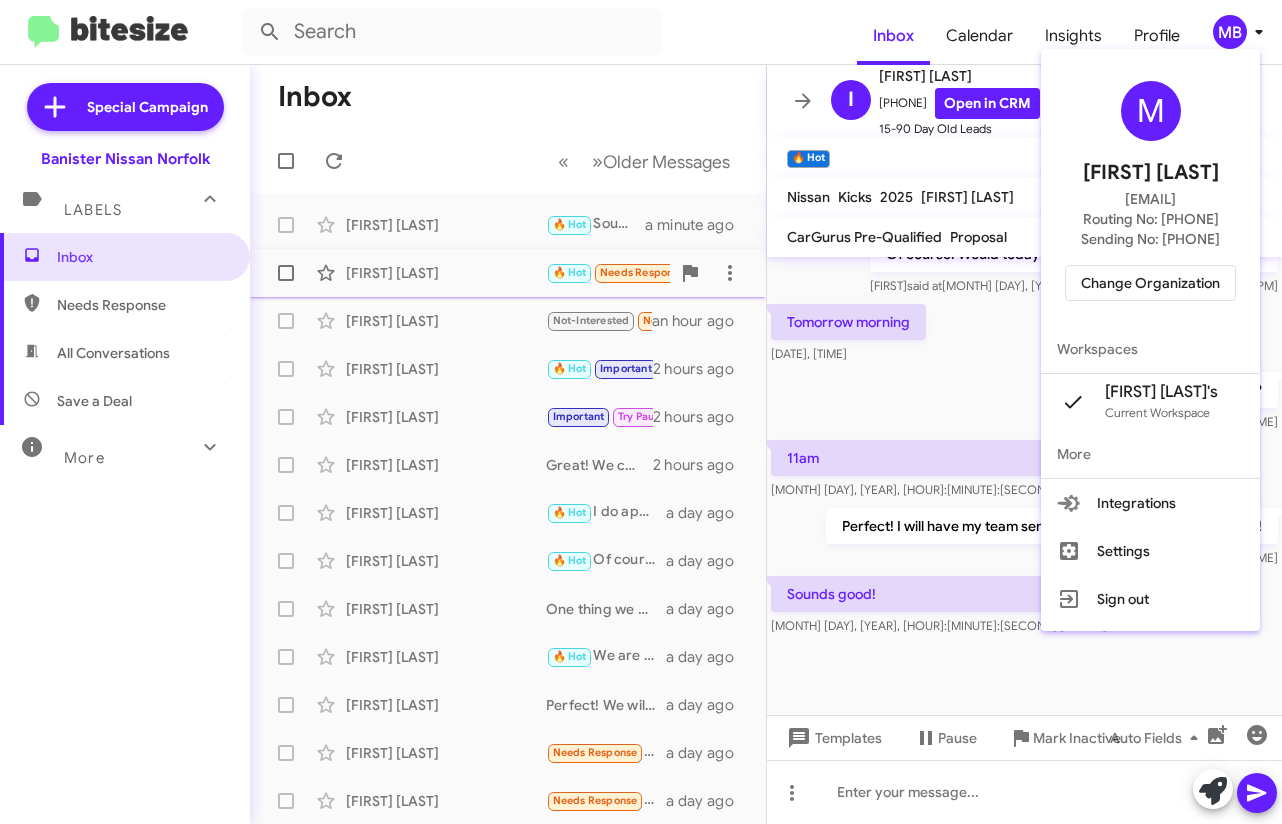 click on "Change Organization" at bounding box center [1150, 283] 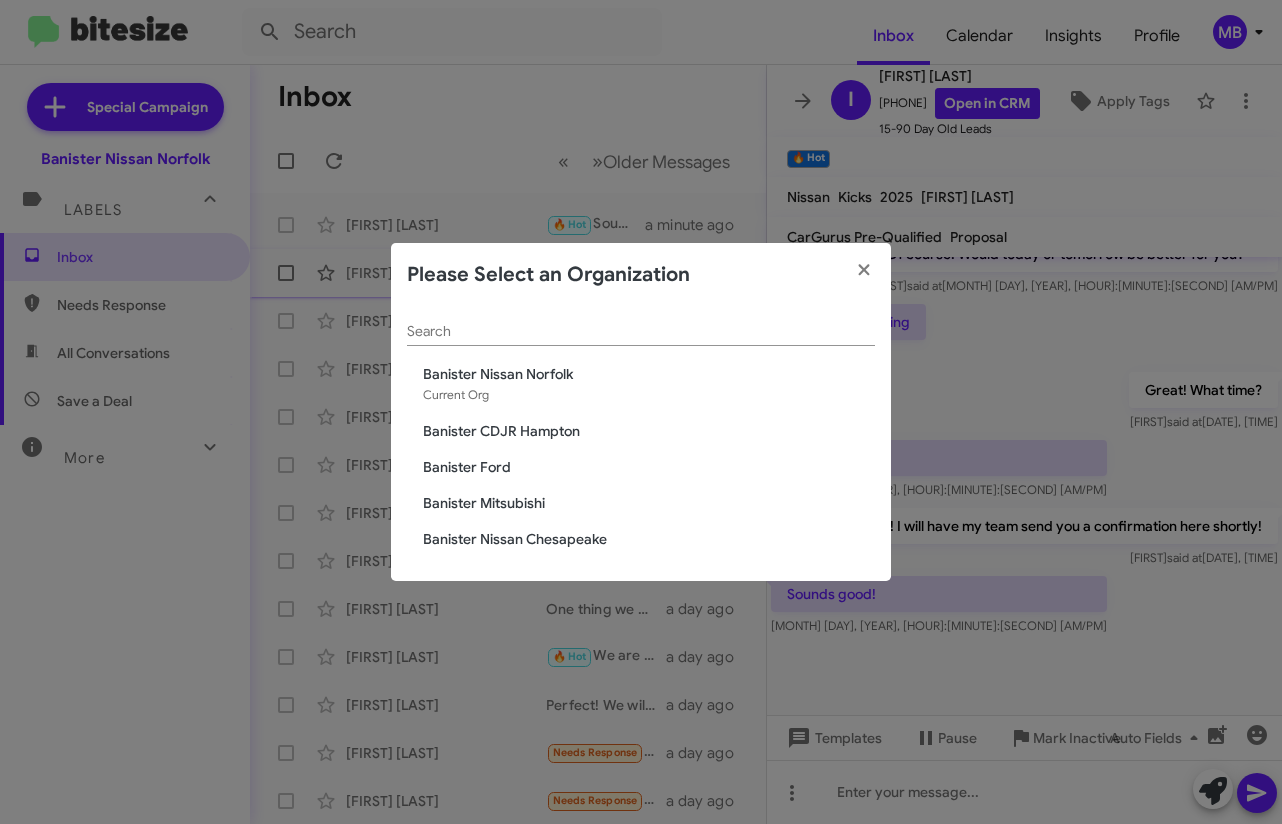 click on "Banister CDJR Hampton" at bounding box center [649, 374] 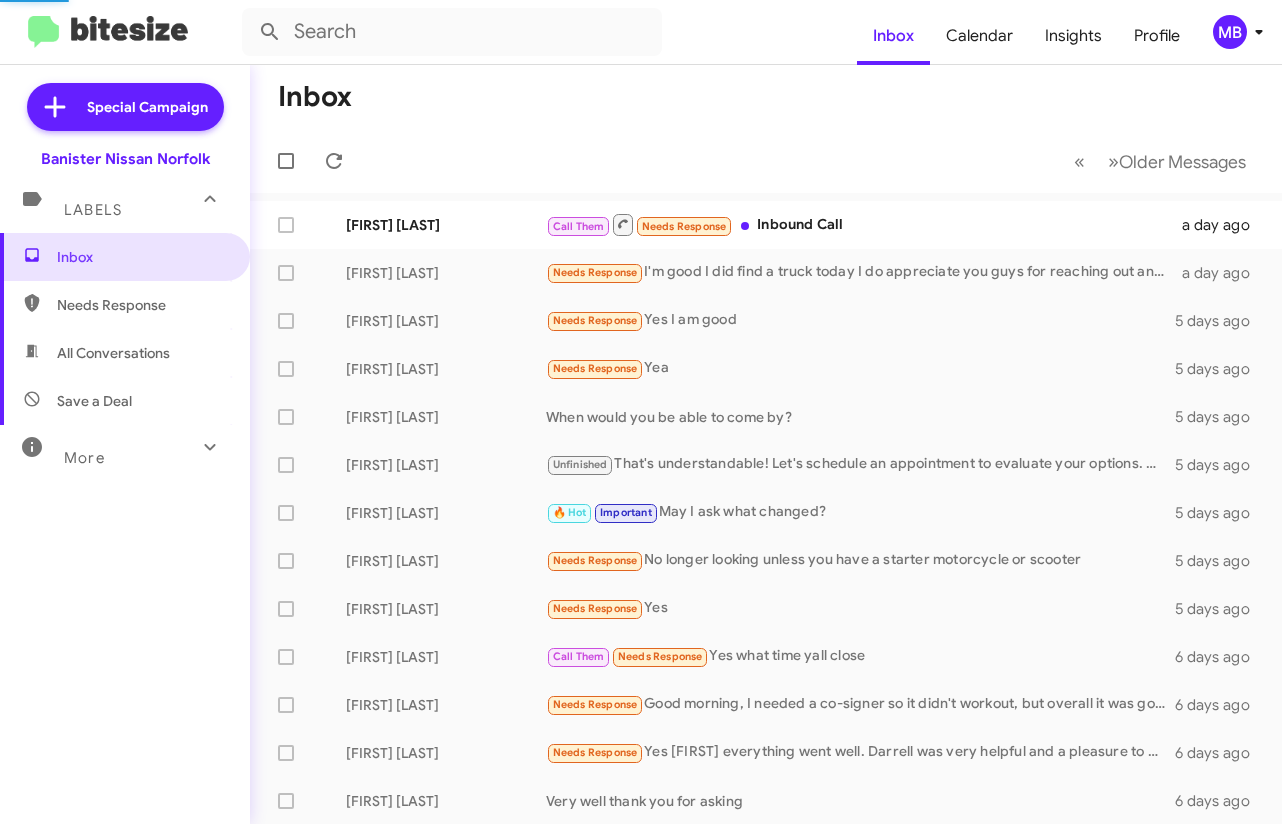 scroll, scrollTop: 0, scrollLeft: 0, axis: both 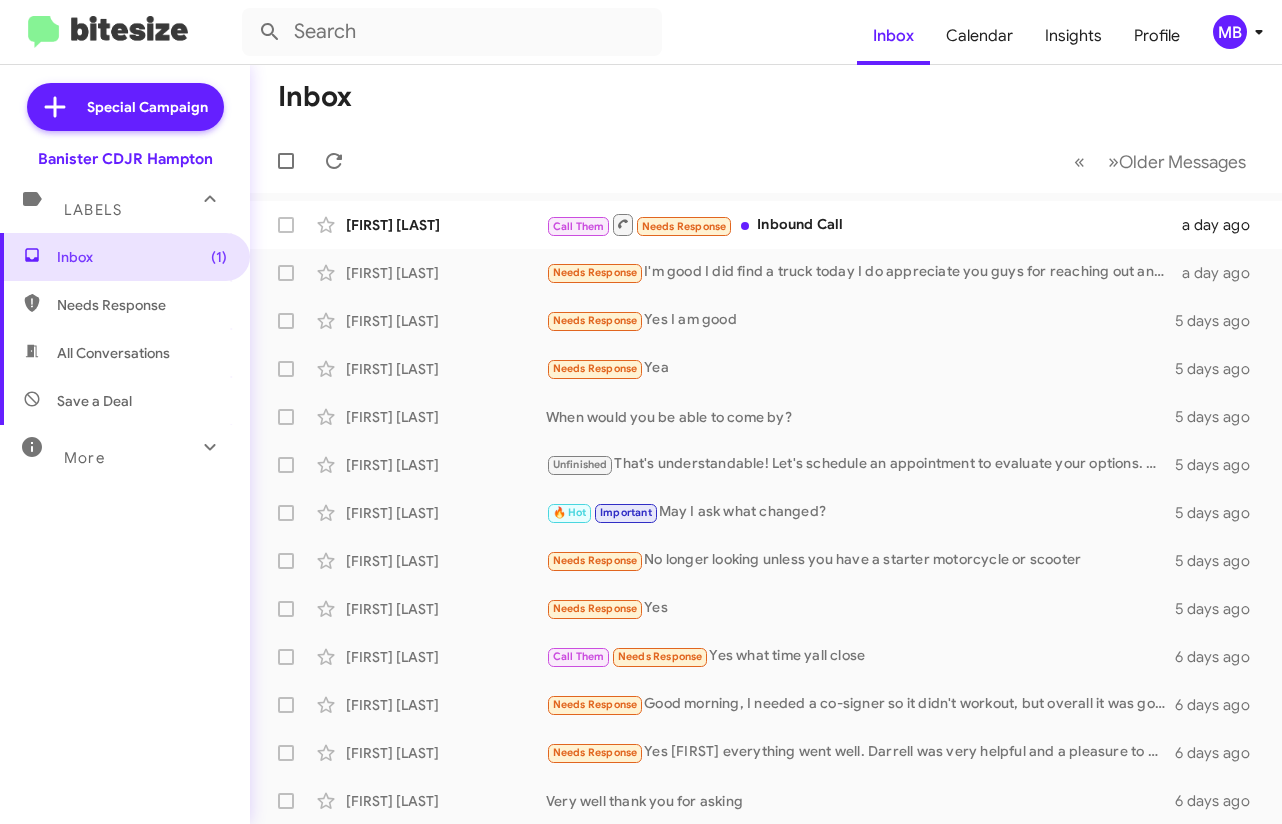 click on "MB" at bounding box center (1230, 32) 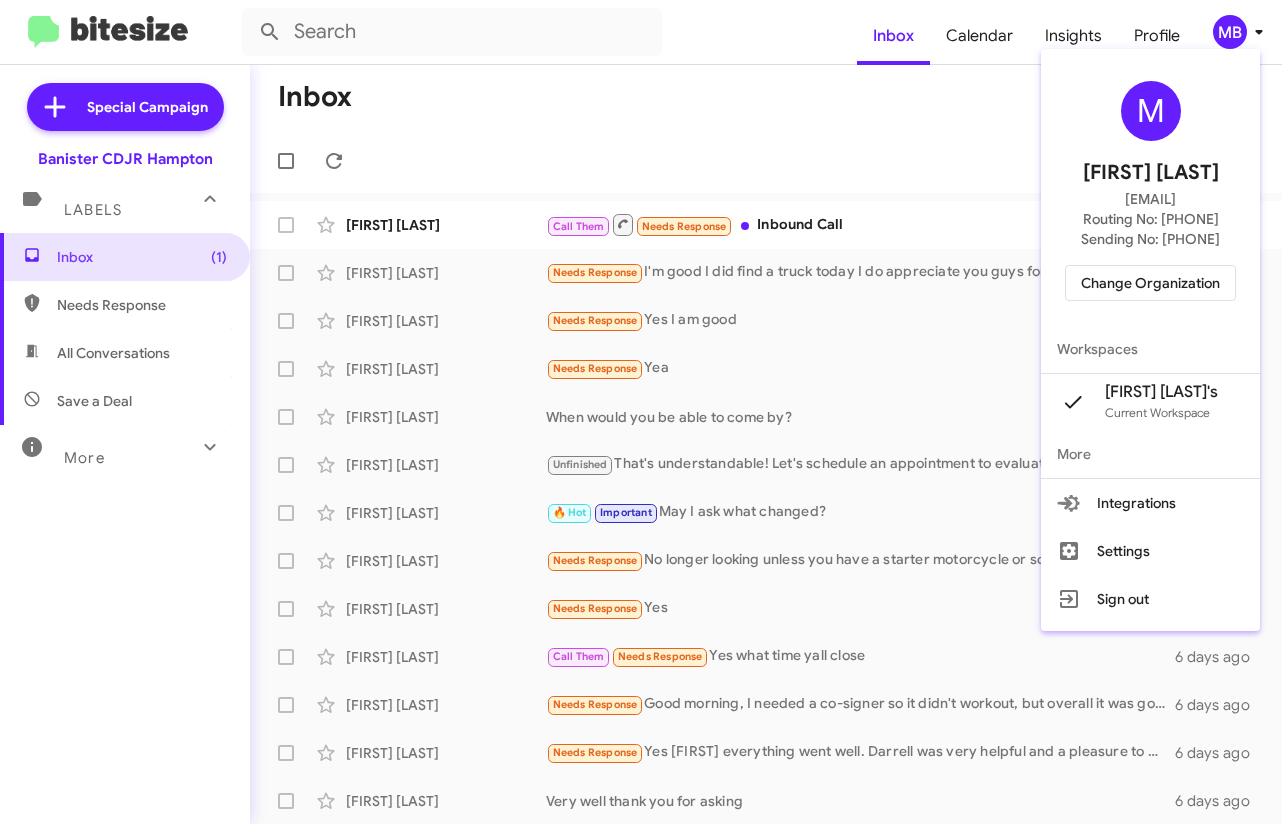 click on "Change Organization" at bounding box center (1150, 283) 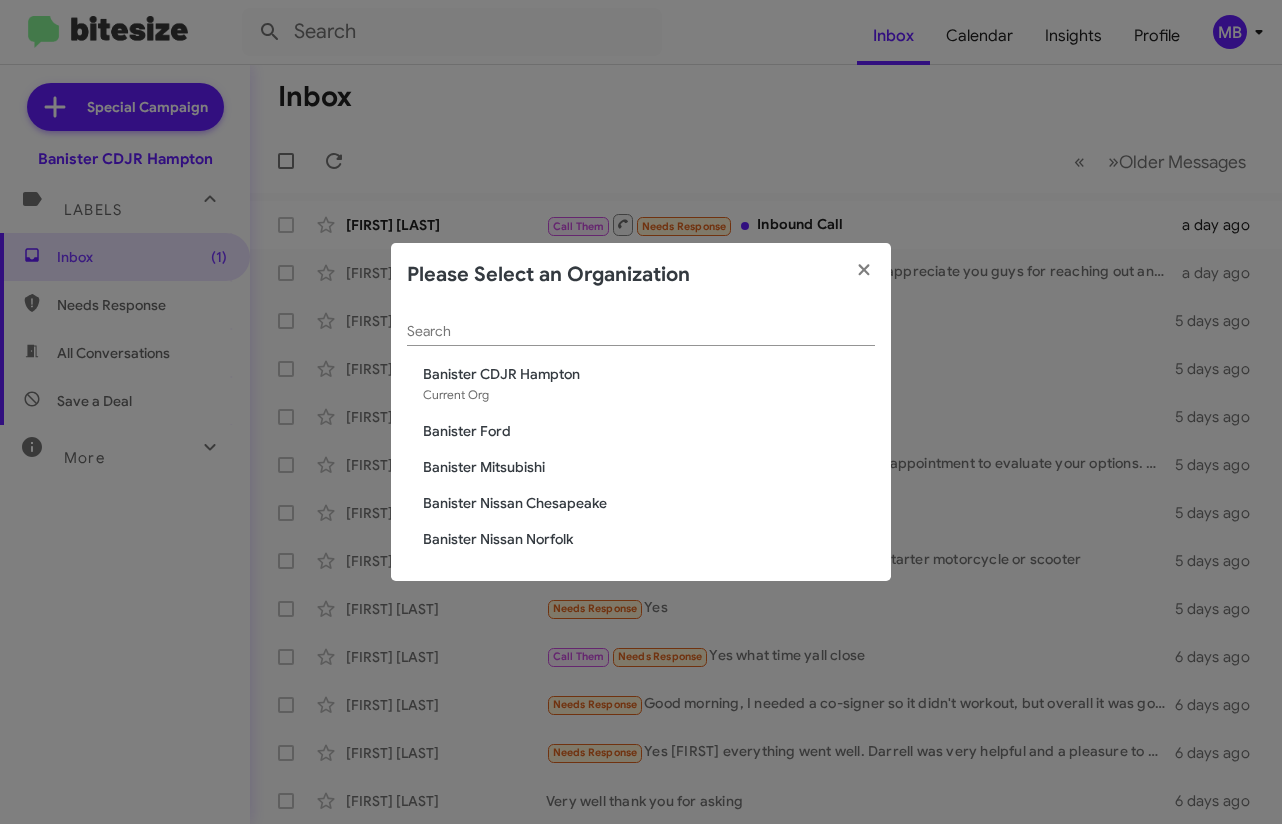 click on "Banister Nissan Norfolk" at bounding box center [649, 374] 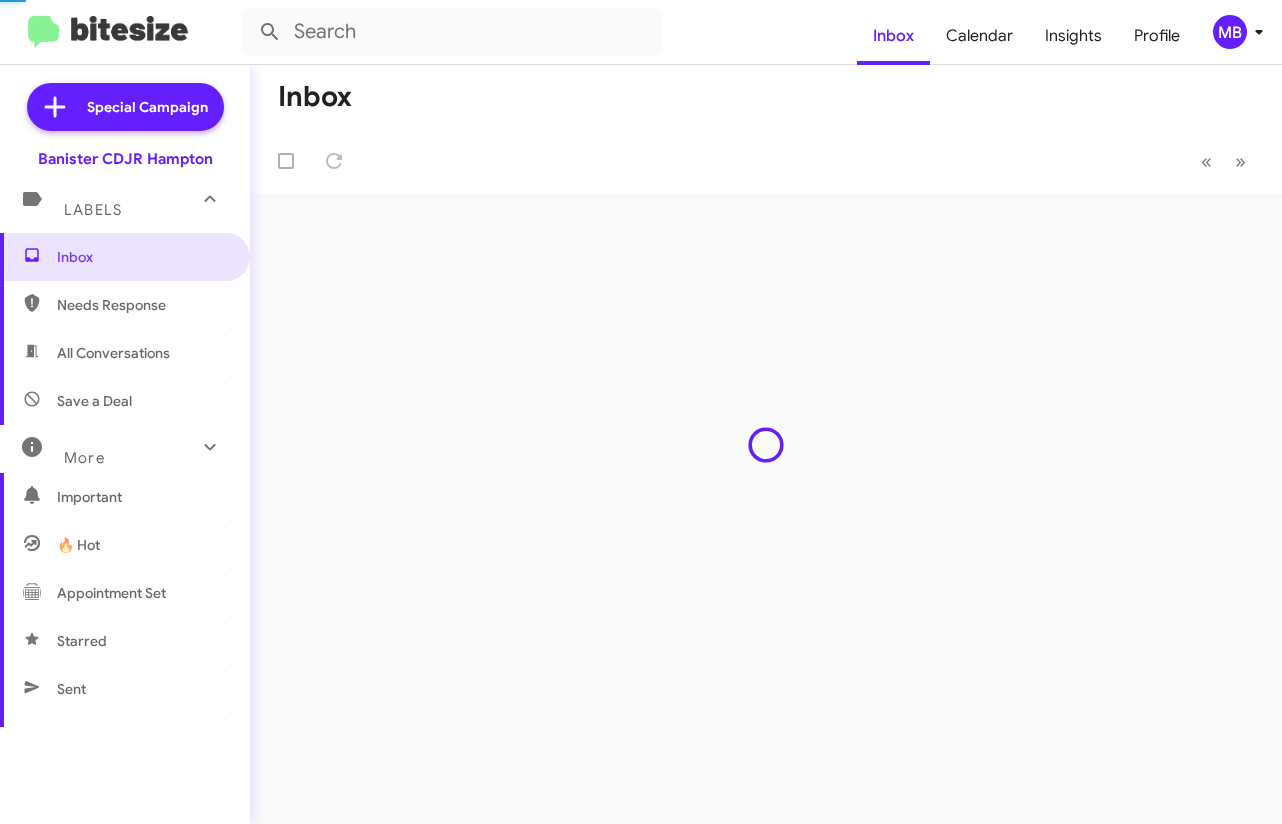 scroll, scrollTop: 0, scrollLeft: 0, axis: both 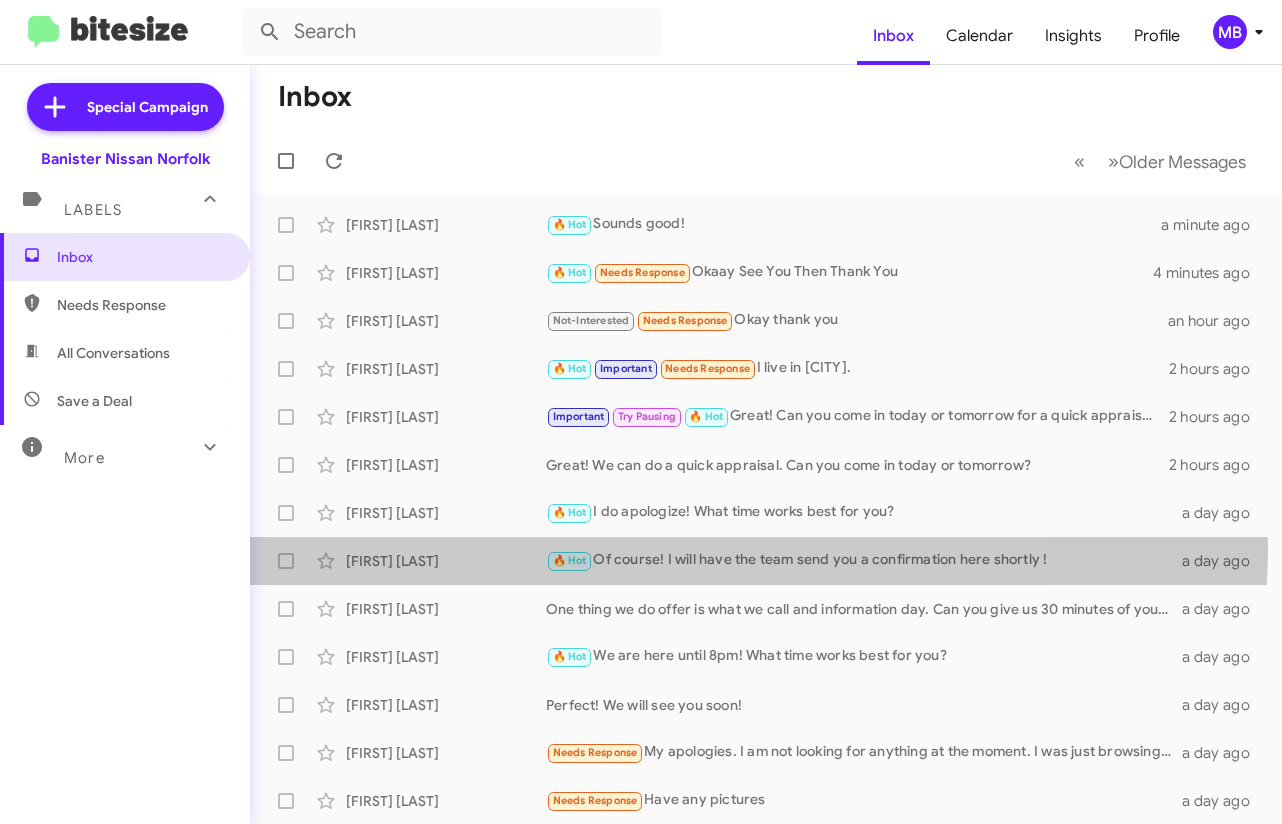 click on "[FIRST] [LAST]  🔥 Hot   Of course! I will have the team send you a confirmation here shortly !   a day ago" at bounding box center [766, 225] 